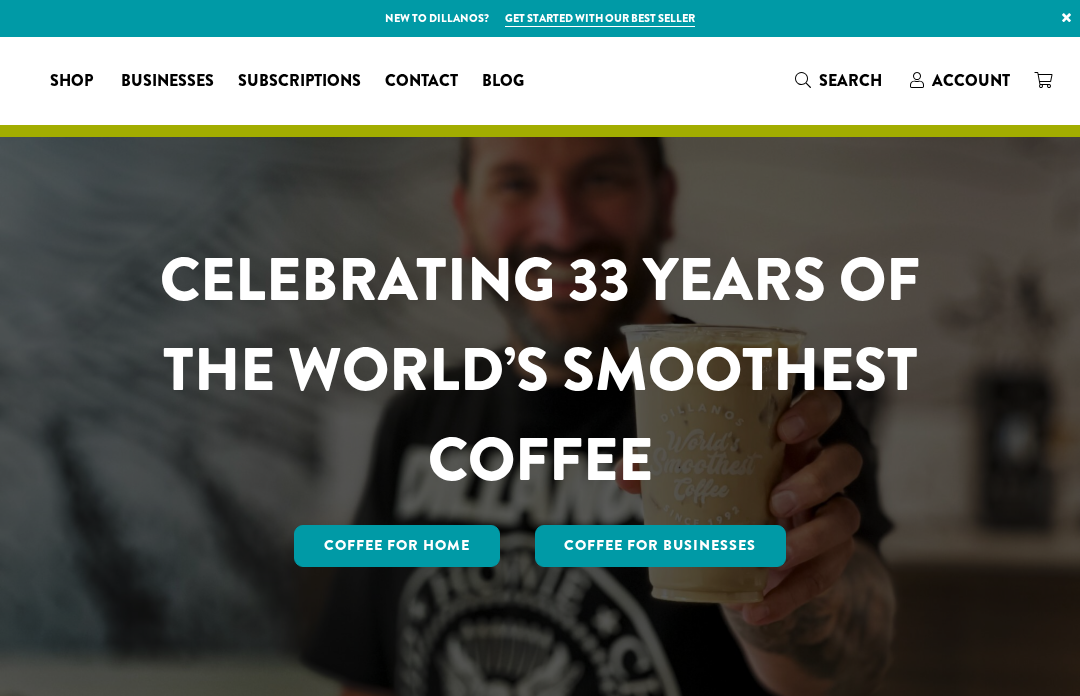 scroll, scrollTop: 0, scrollLeft: 0, axis: both 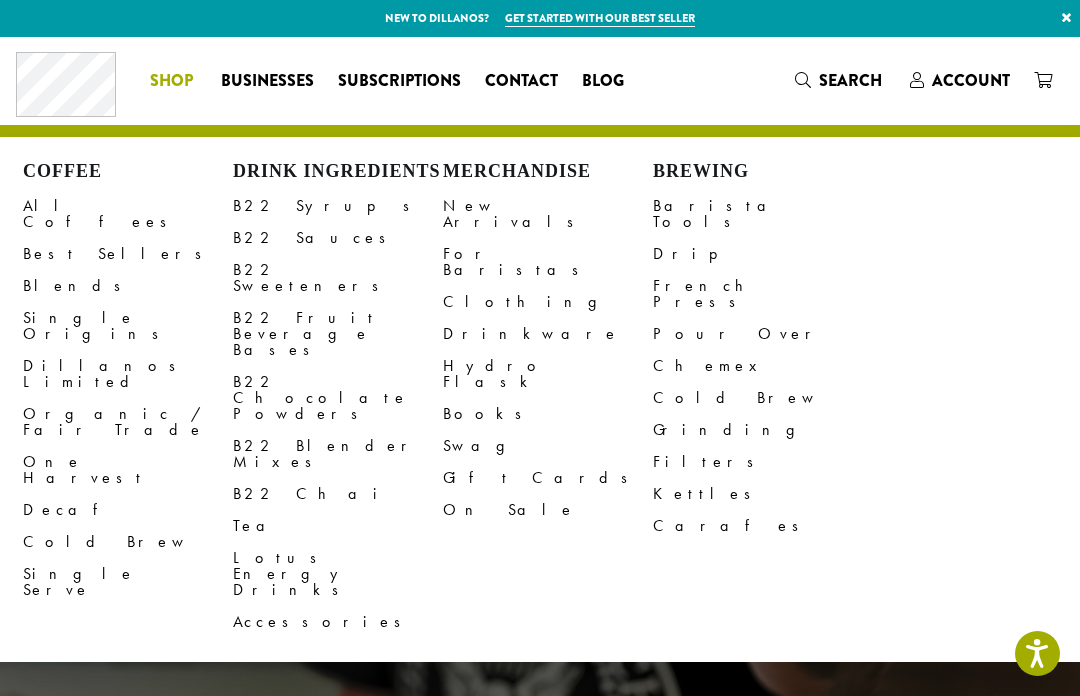 click on "B22 Syrups" at bounding box center (338, 206) 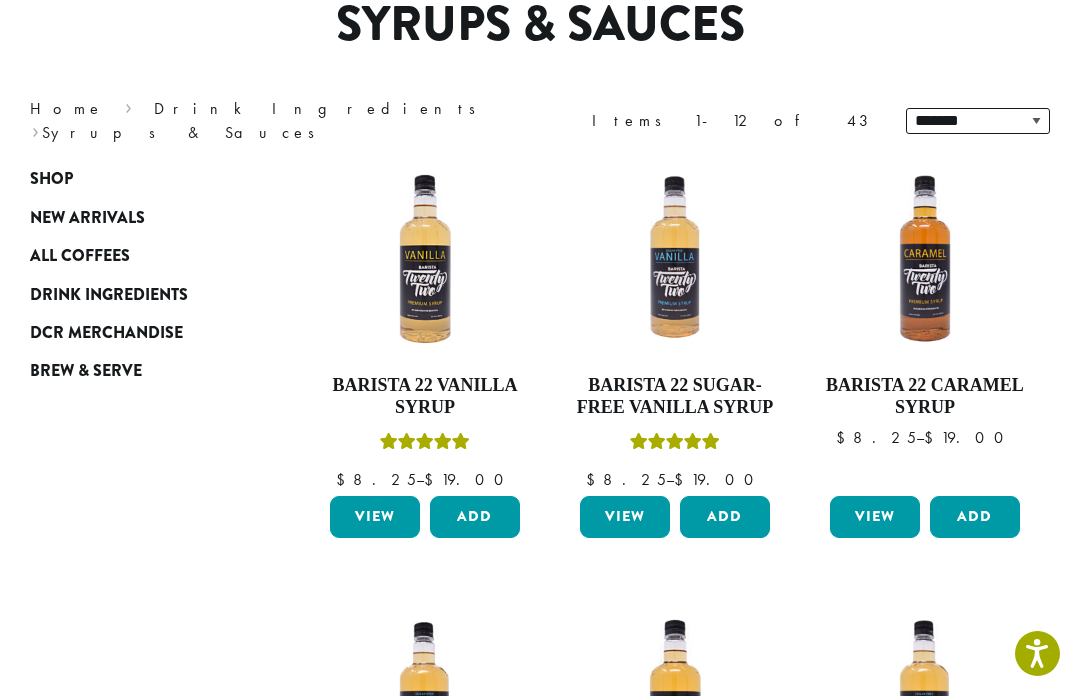 scroll, scrollTop: 207, scrollLeft: 0, axis: vertical 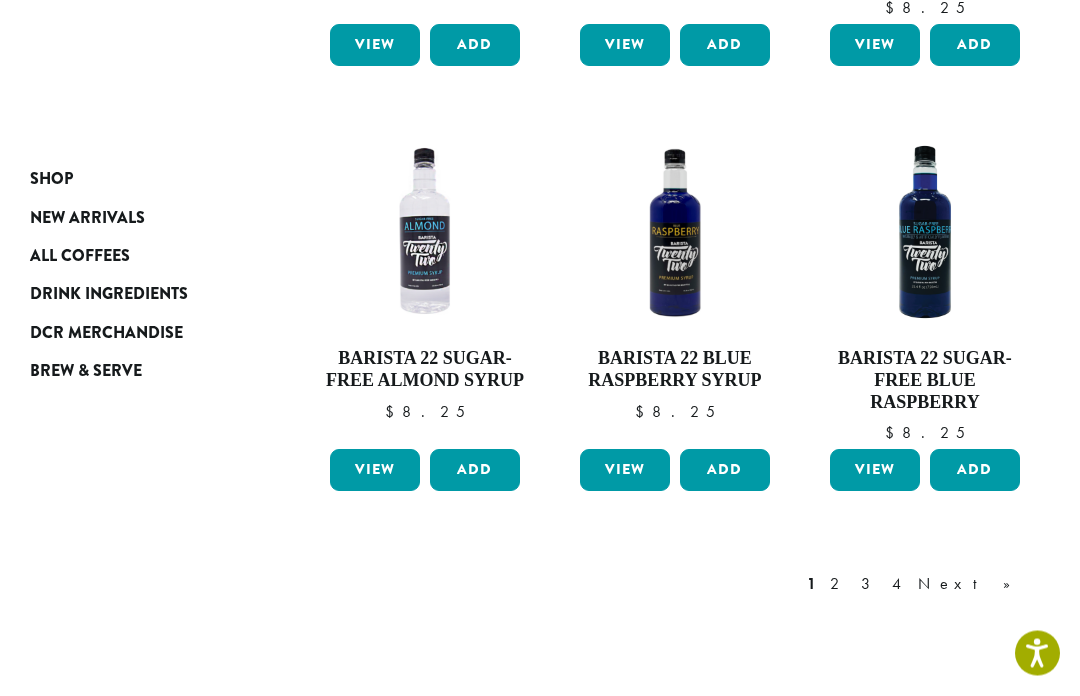 click on "1 2 3 4 Next »" at bounding box center [919, 585] 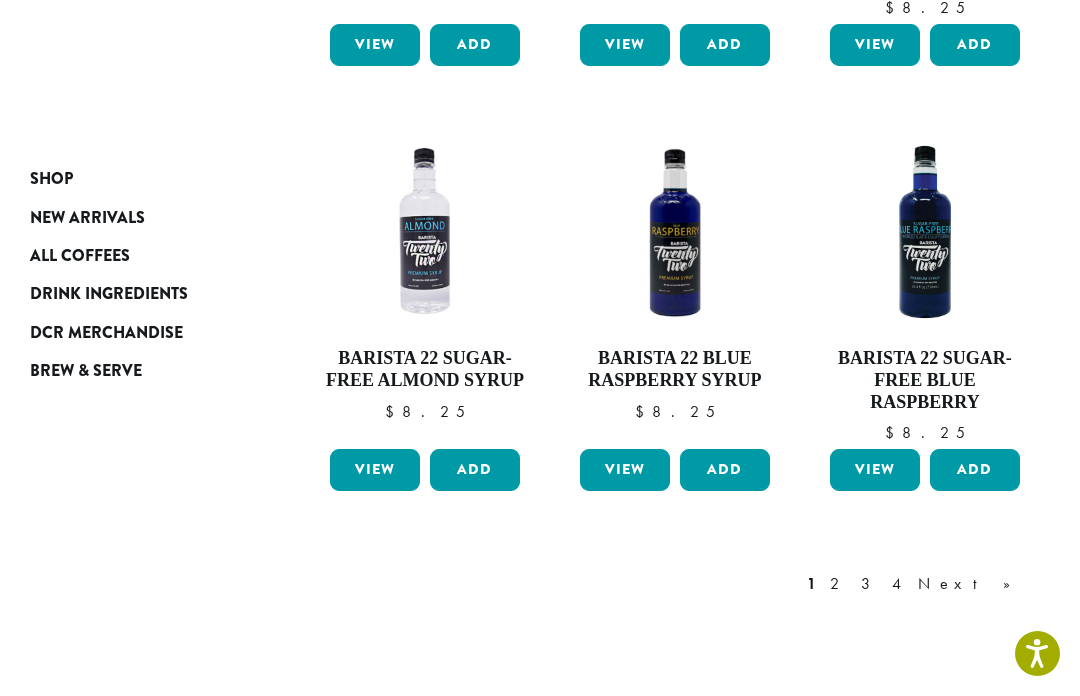 click on "2" at bounding box center [838, 584] 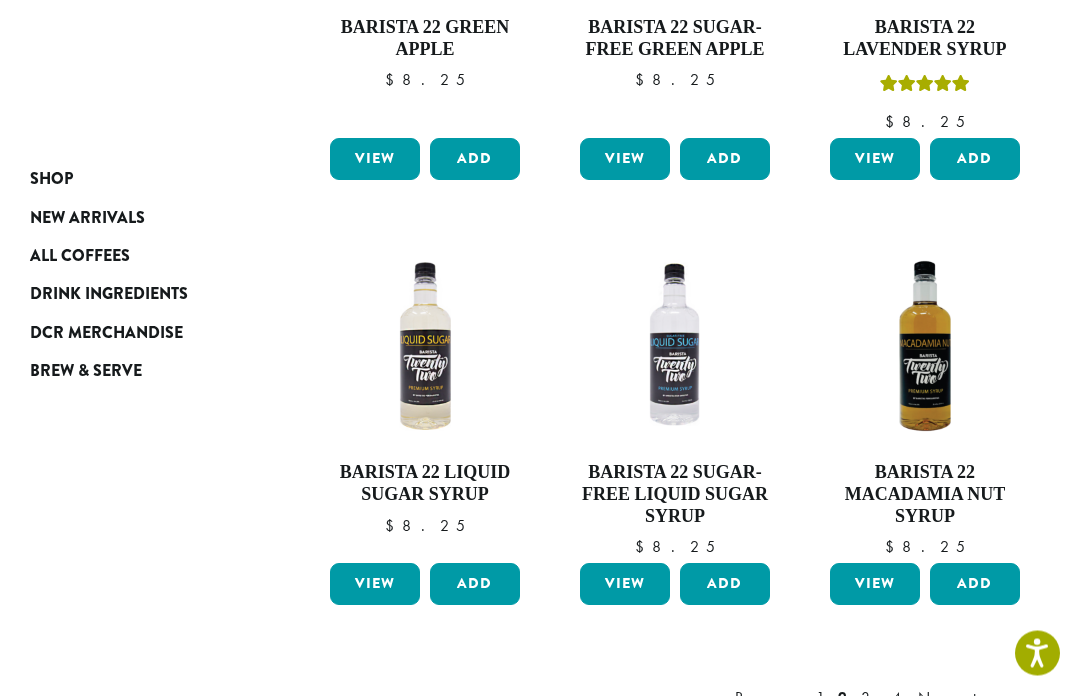 scroll, scrollTop: 1421, scrollLeft: 0, axis: vertical 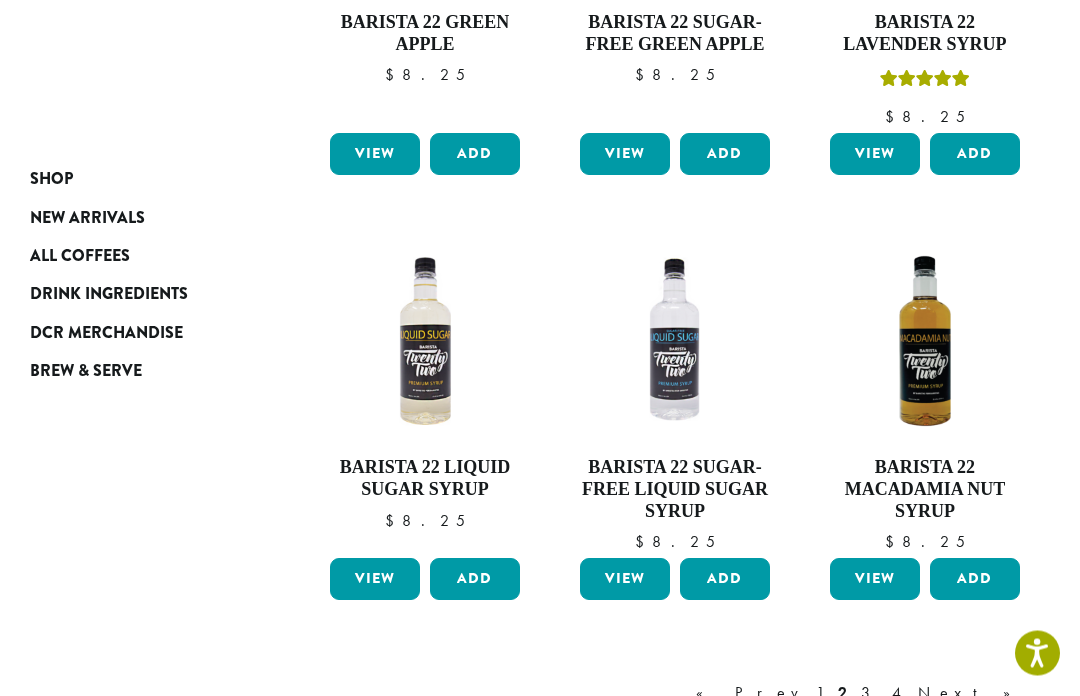 click on "3" at bounding box center [869, 694] 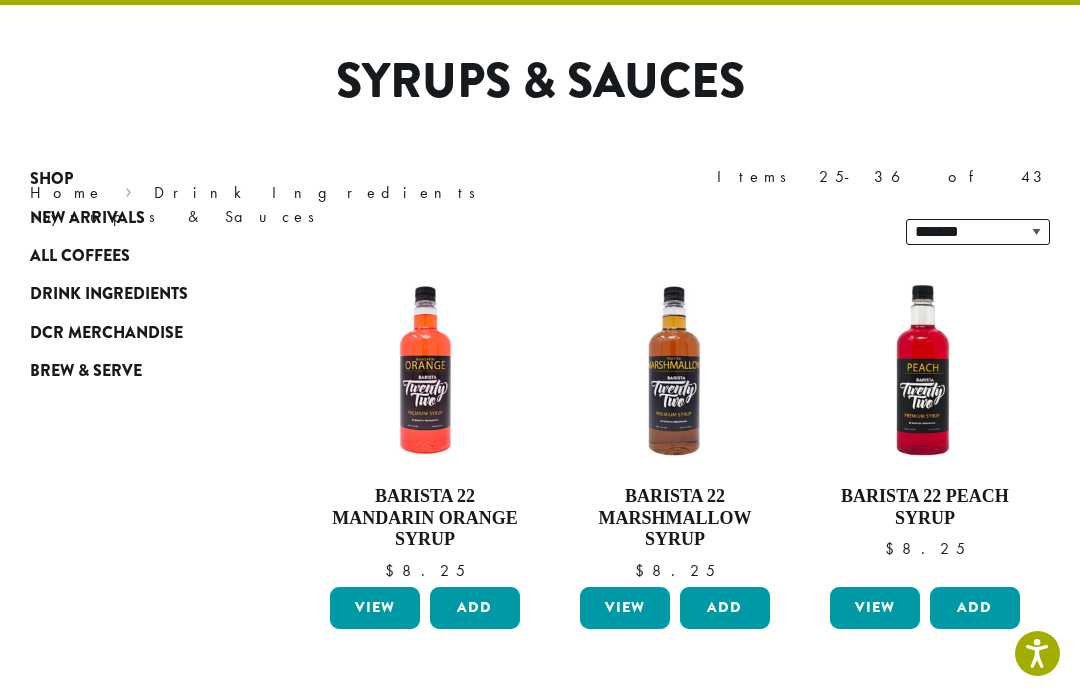 scroll, scrollTop: 122, scrollLeft: 0, axis: vertical 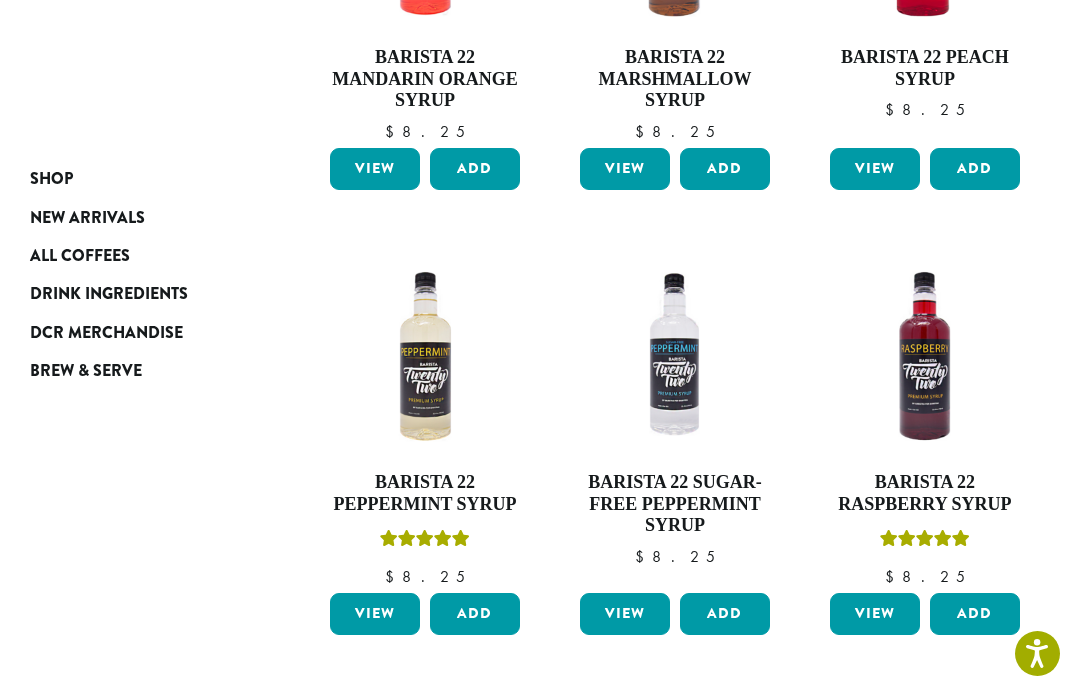click on "**********" at bounding box center (540, 732) 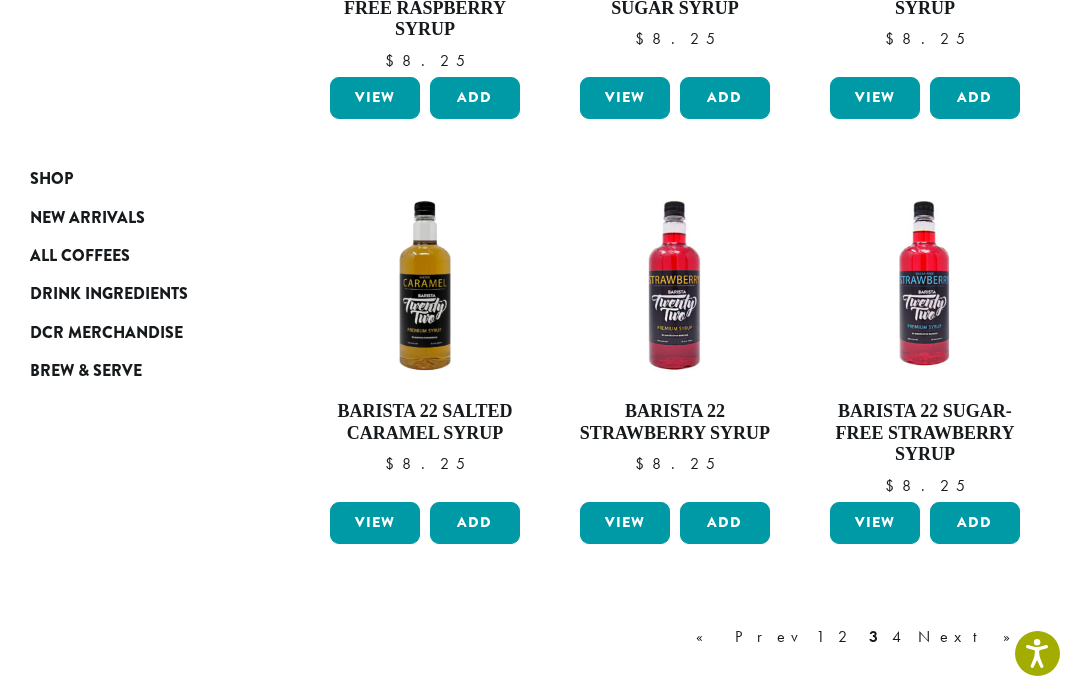 scroll, scrollTop: 1527, scrollLeft: 0, axis: vertical 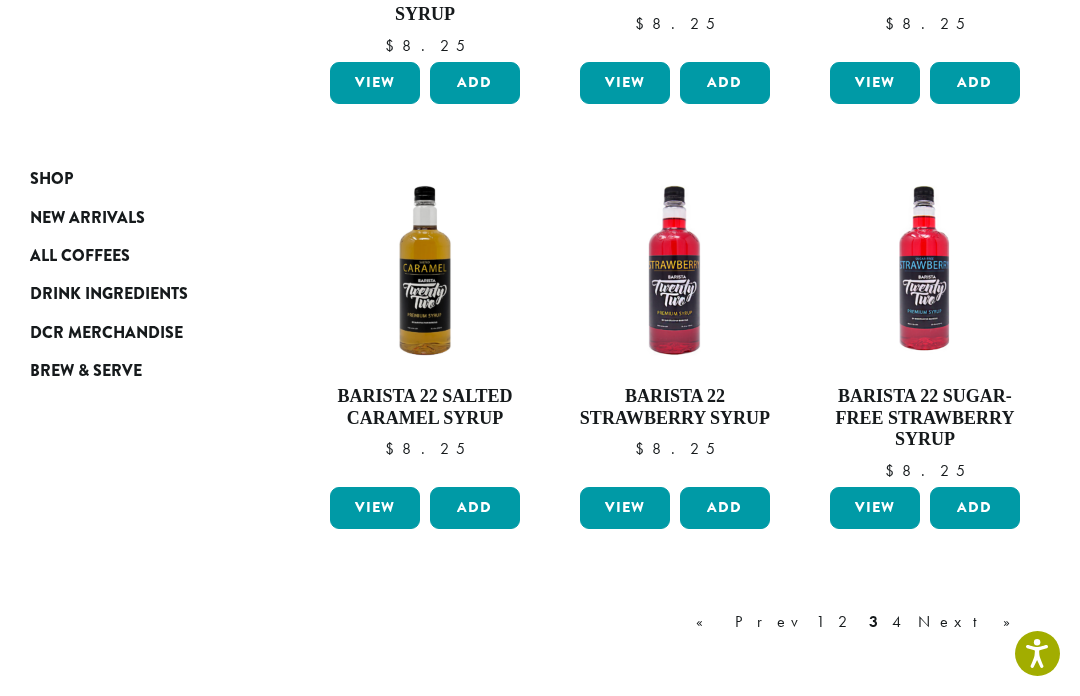 click on "« Prev 1 2 3 4 Next »" at bounding box center [863, 622] 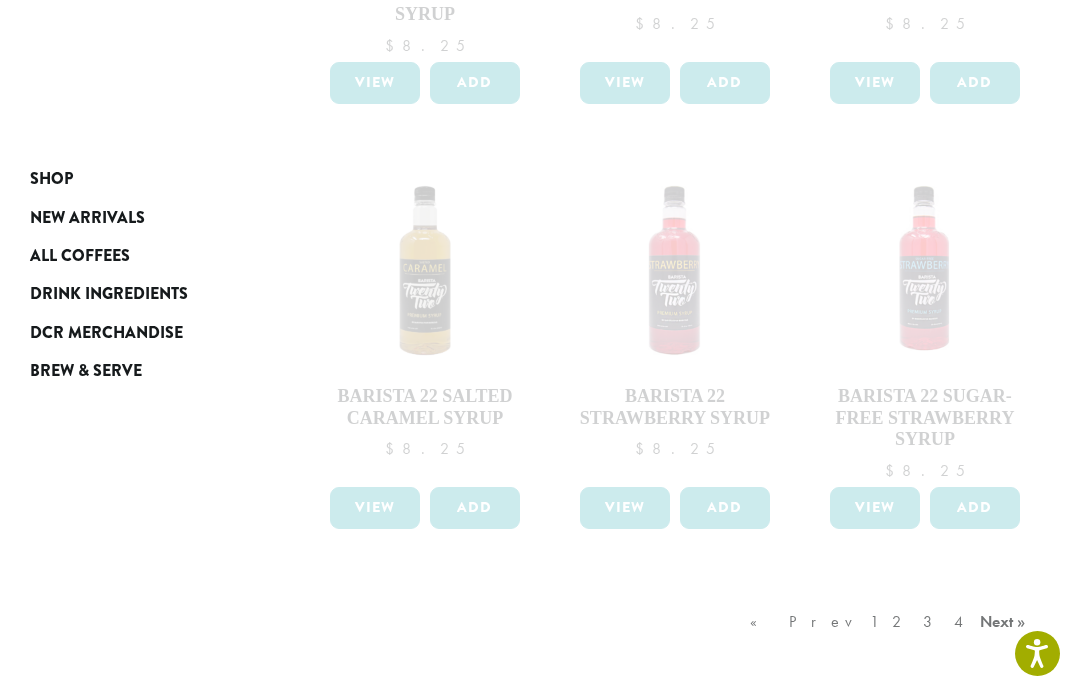 click on "« Prev 1 2 3 4 Next »" at bounding box center [890, 642] 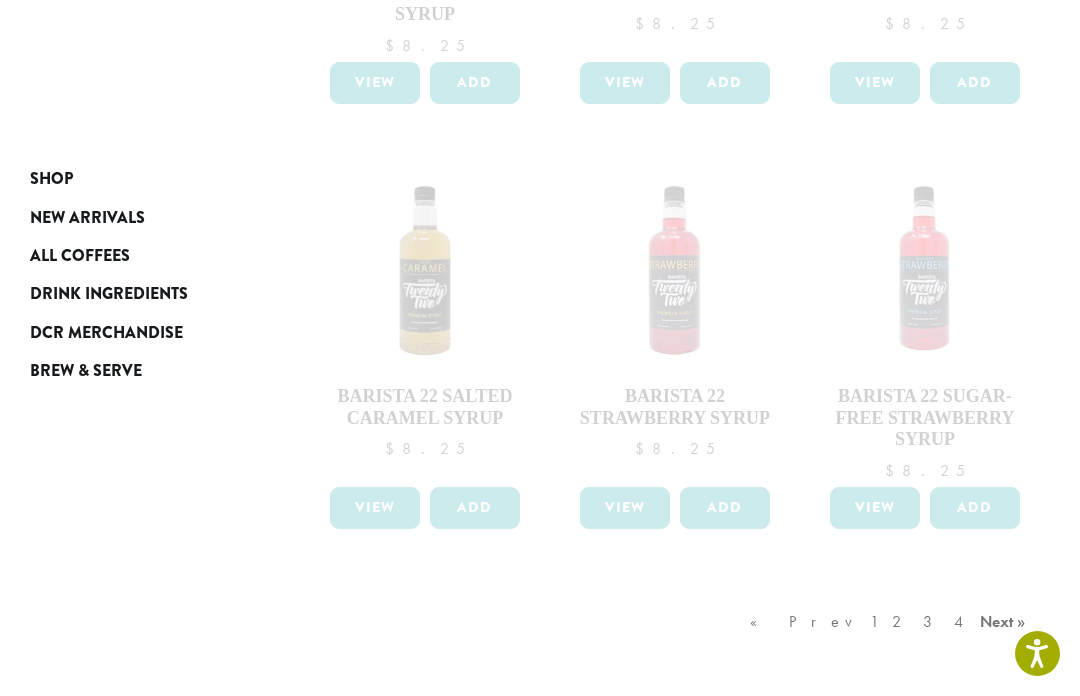 click on "« Prev 1 2 3 4 Next »" at bounding box center (890, 642) 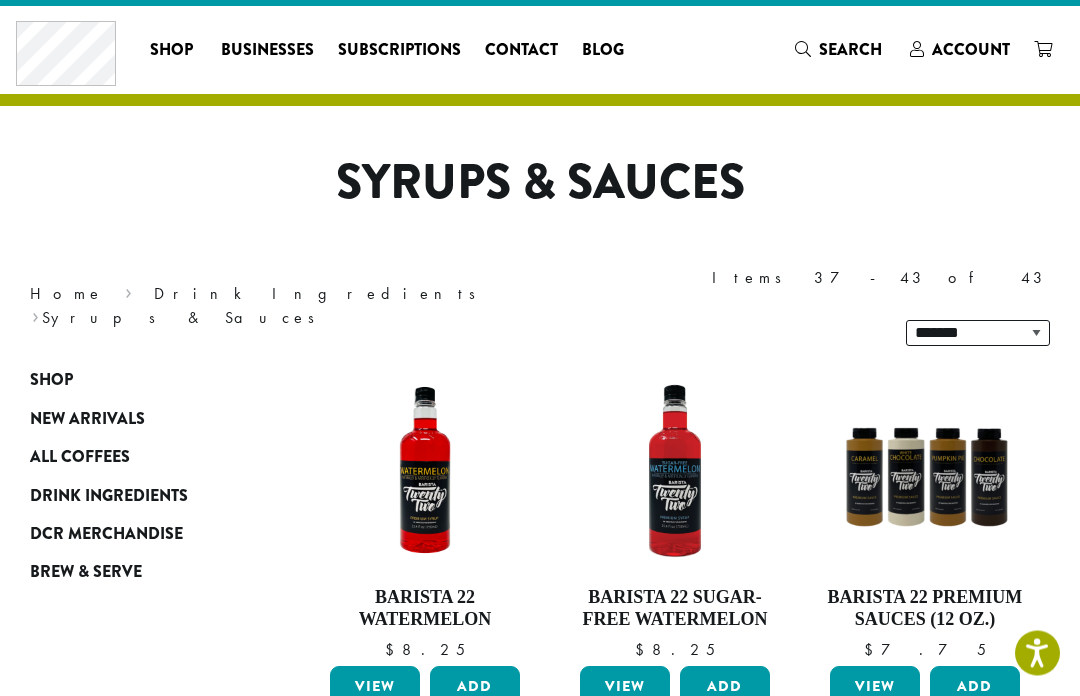 scroll, scrollTop: 0, scrollLeft: 0, axis: both 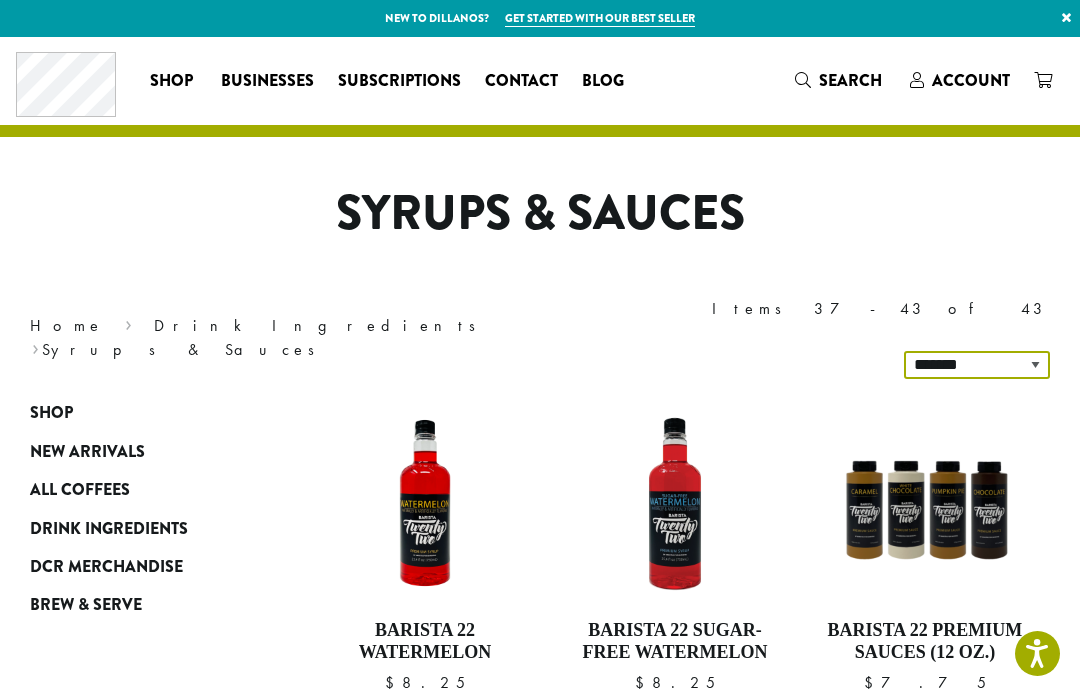 click on "**********" at bounding box center (977, 365) 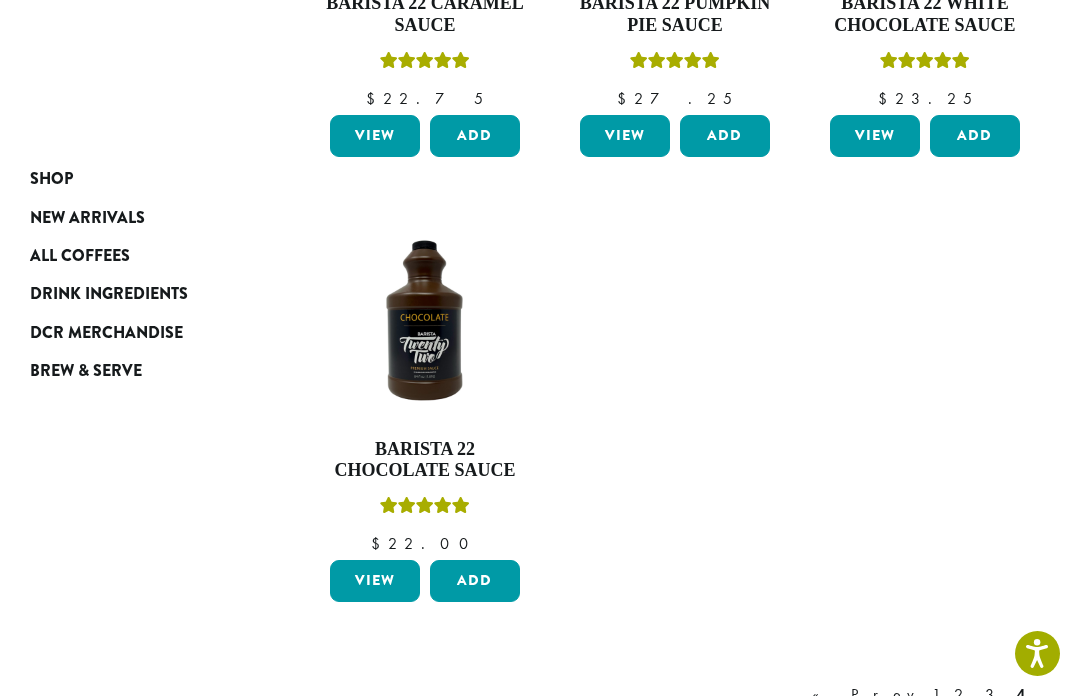 scroll, scrollTop: 1032, scrollLeft: 0, axis: vertical 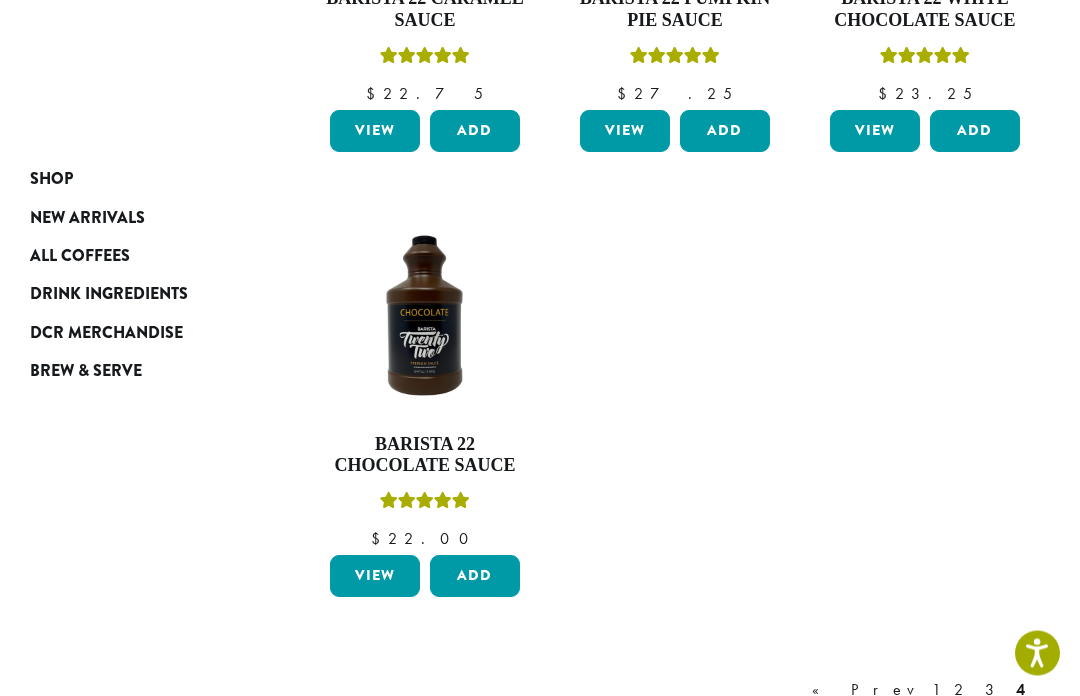 click on "« Prev 1 2 3 4" at bounding box center [921, 691] 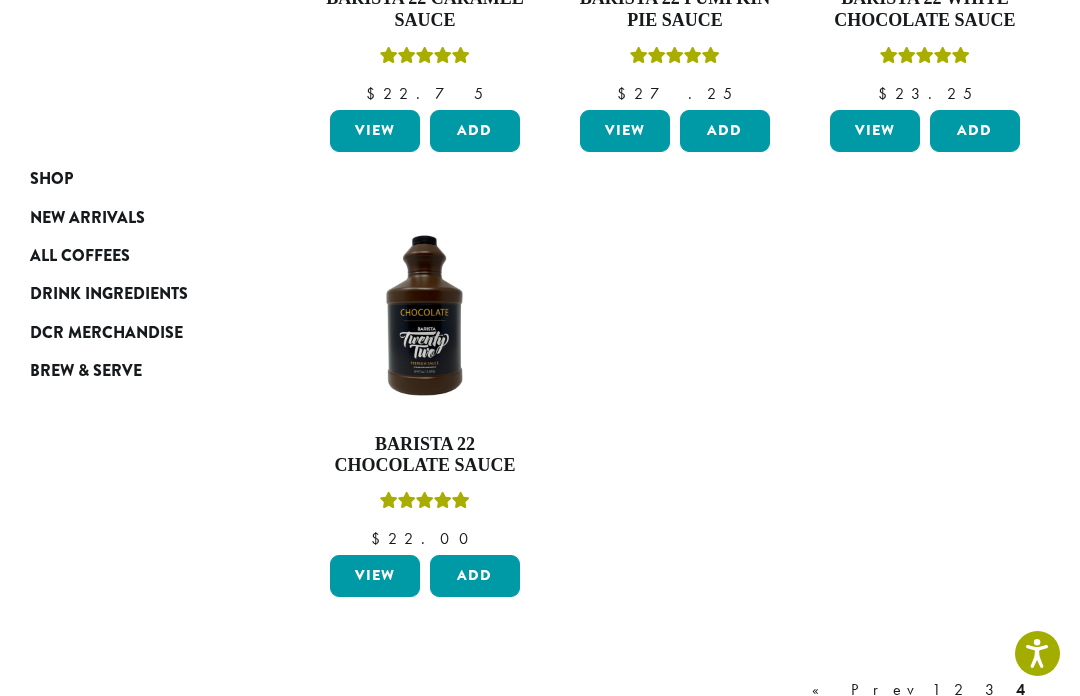 click on "« Prev 1 2 3 4" at bounding box center (921, 690) 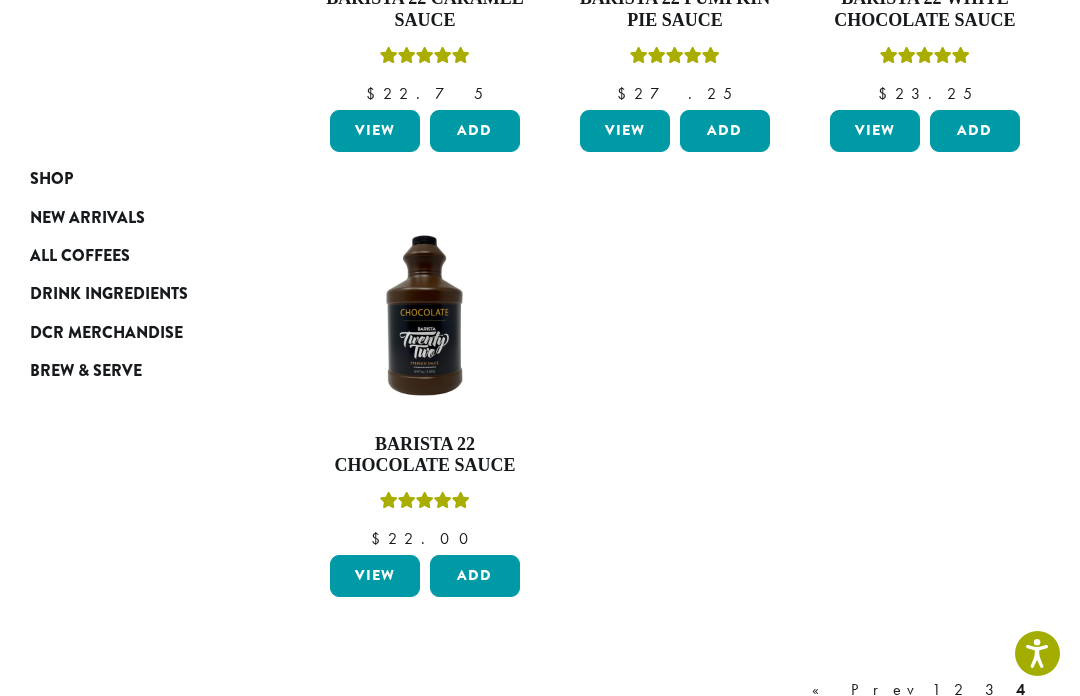 click on "3" at bounding box center [993, 690] 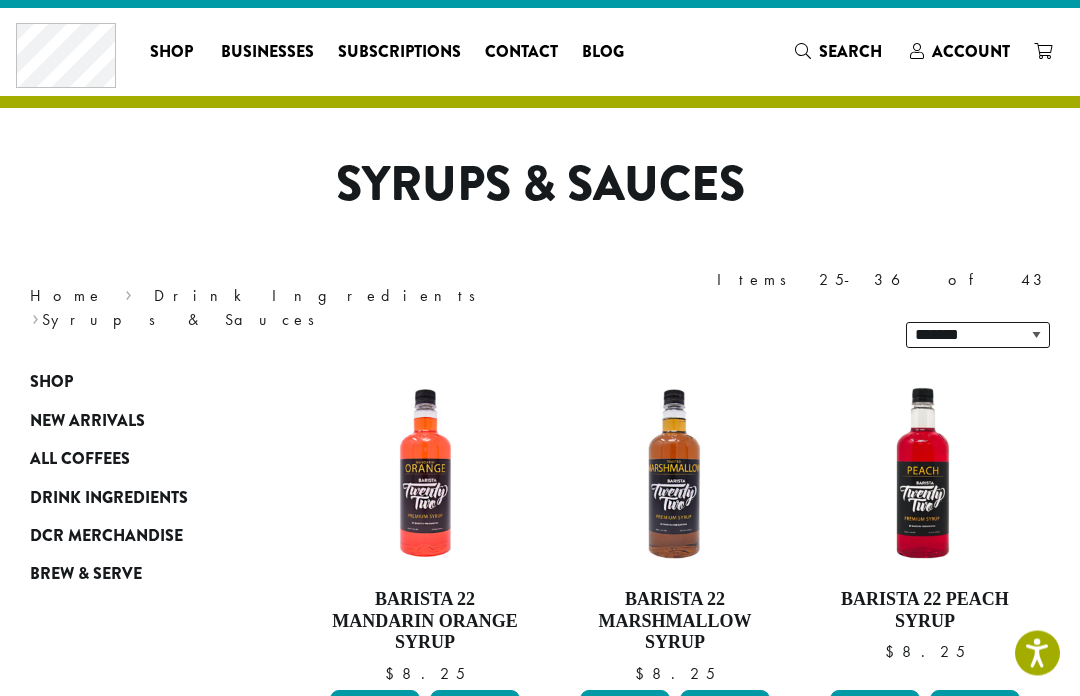 scroll, scrollTop: 0, scrollLeft: 0, axis: both 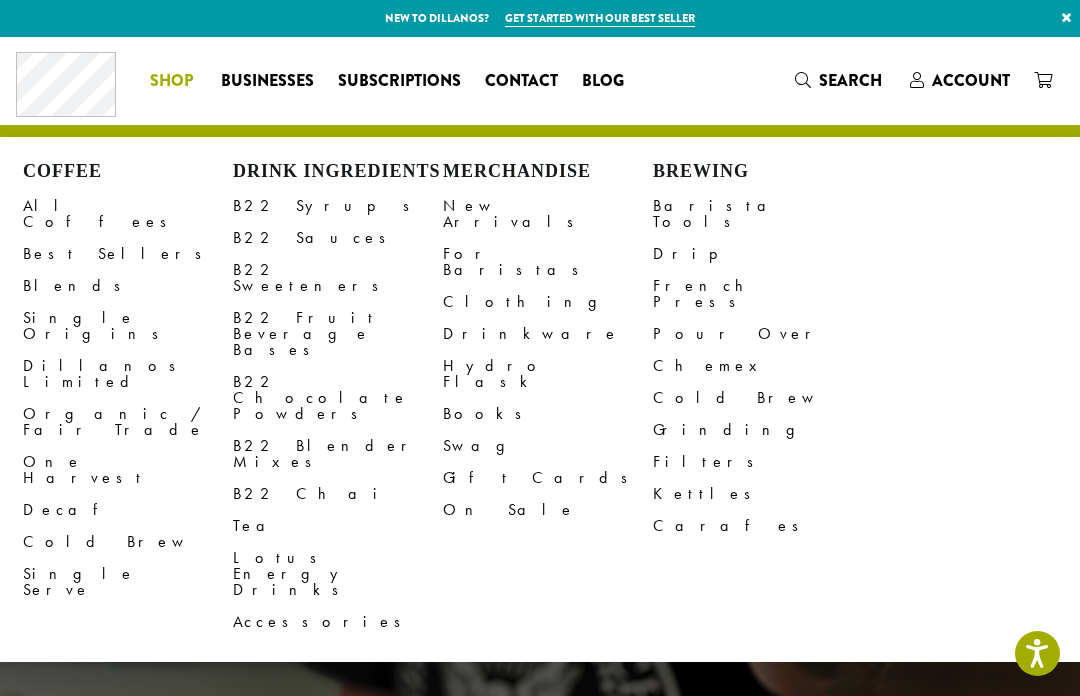 click on "B22 Syrups" at bounding box center [338, 206] 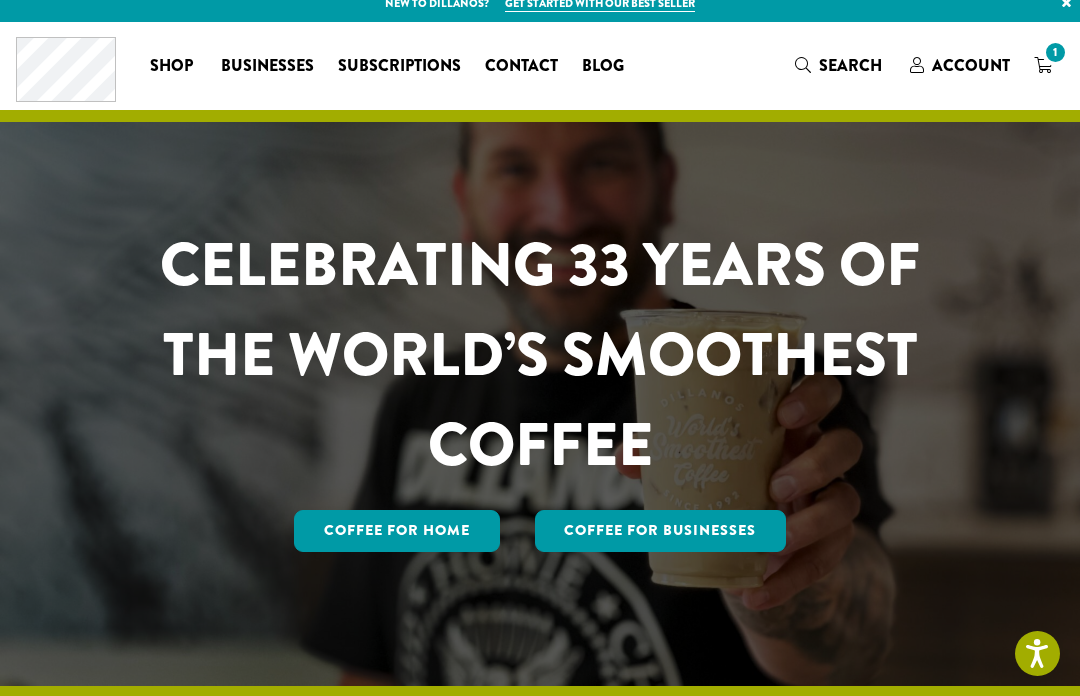 scroll, scrollTop: 18, scrollLeft: 0, axis: vertical 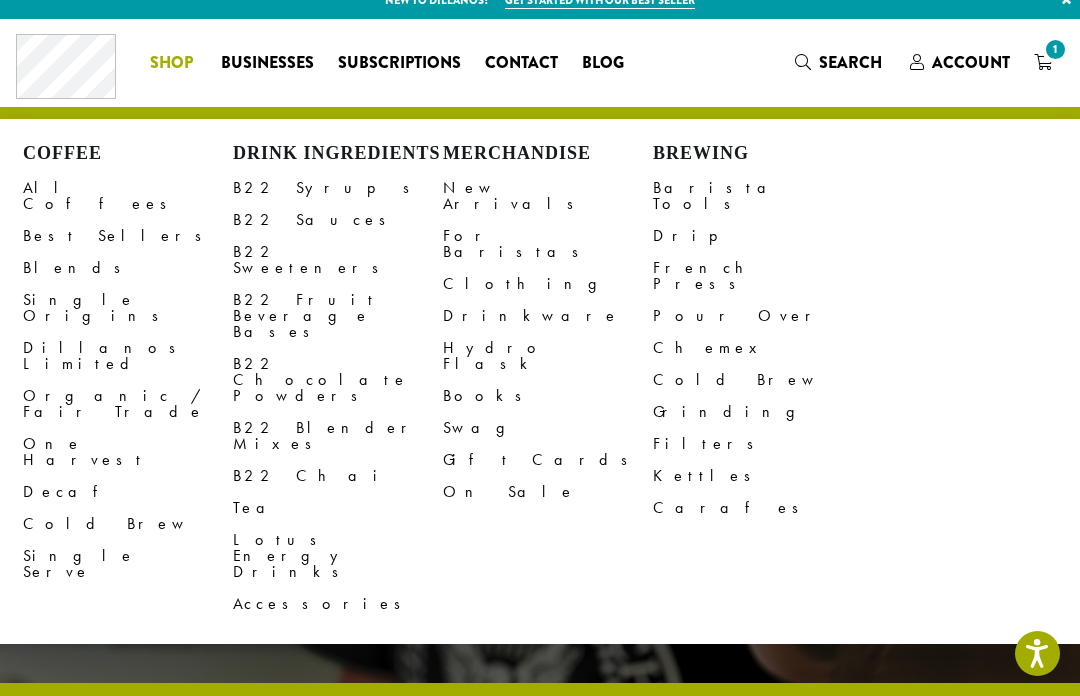 click on "B22 Syrups" at bounding box center (338, 188) 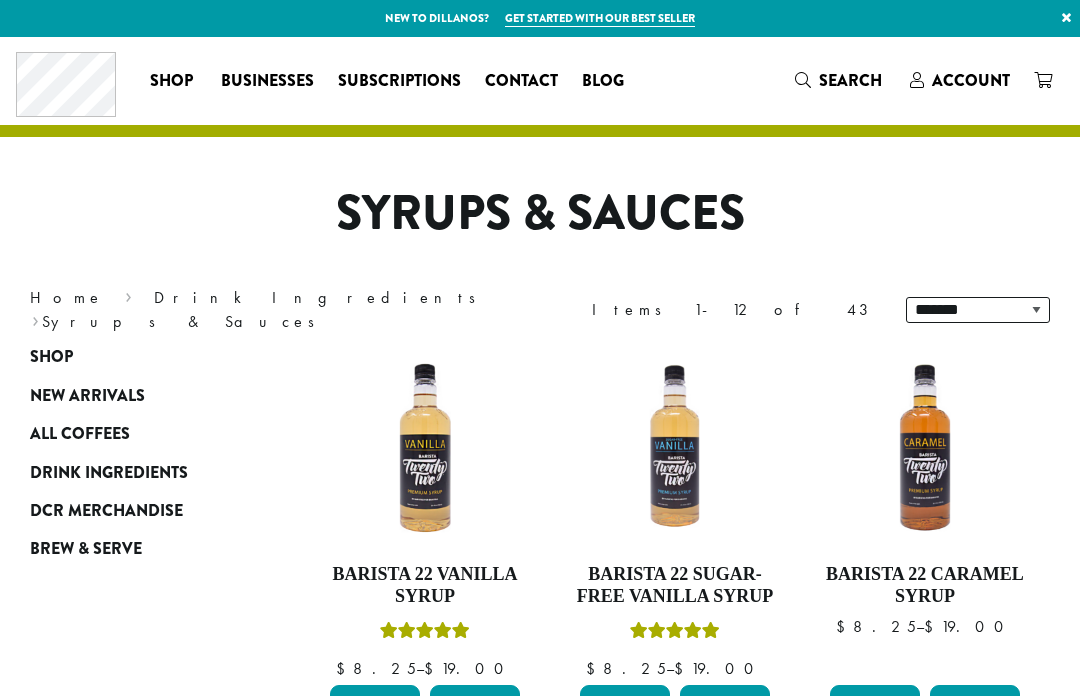 scroll, scrollTop: 0, scrollLeft: 0, axis: both 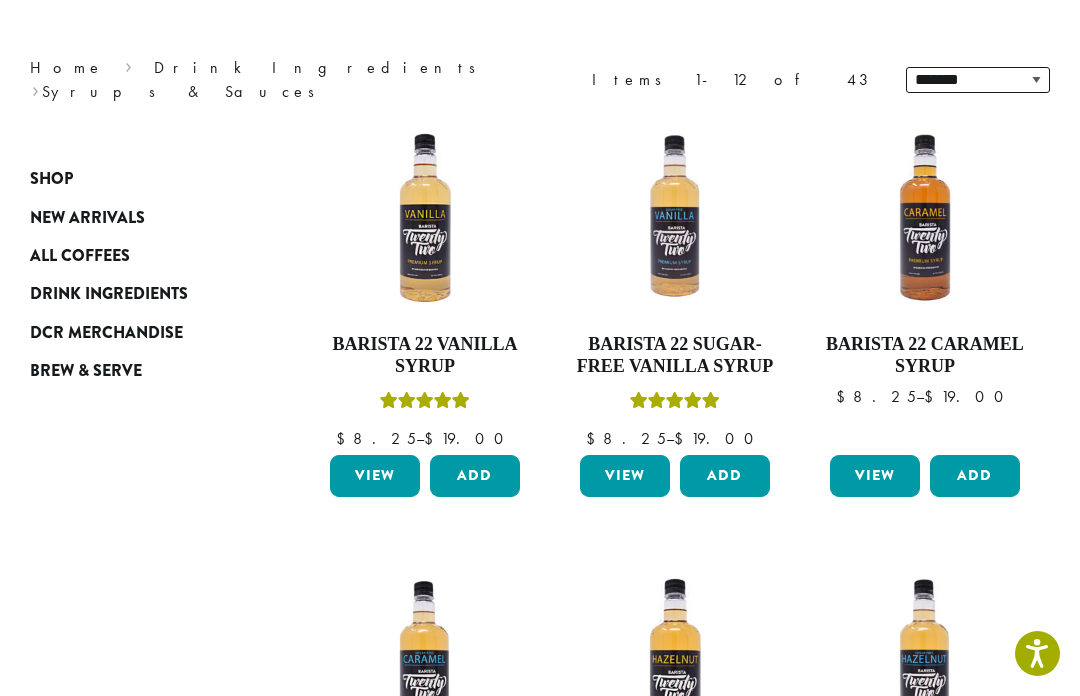 click at bounding box center (425, 218) 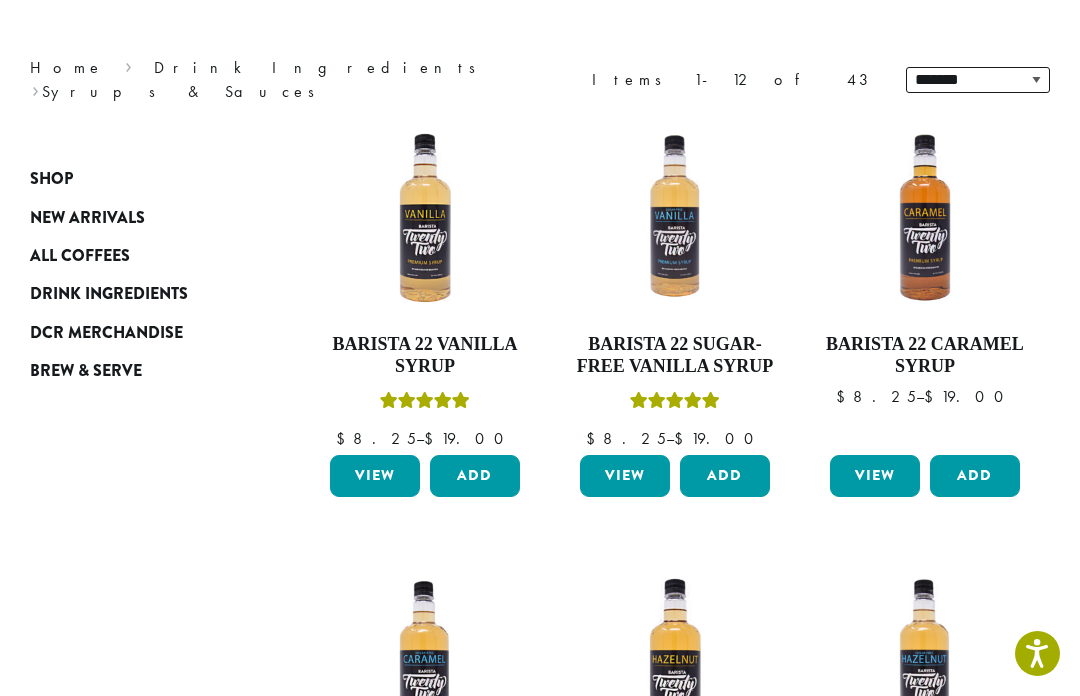 click at bounding box center (425, 218) 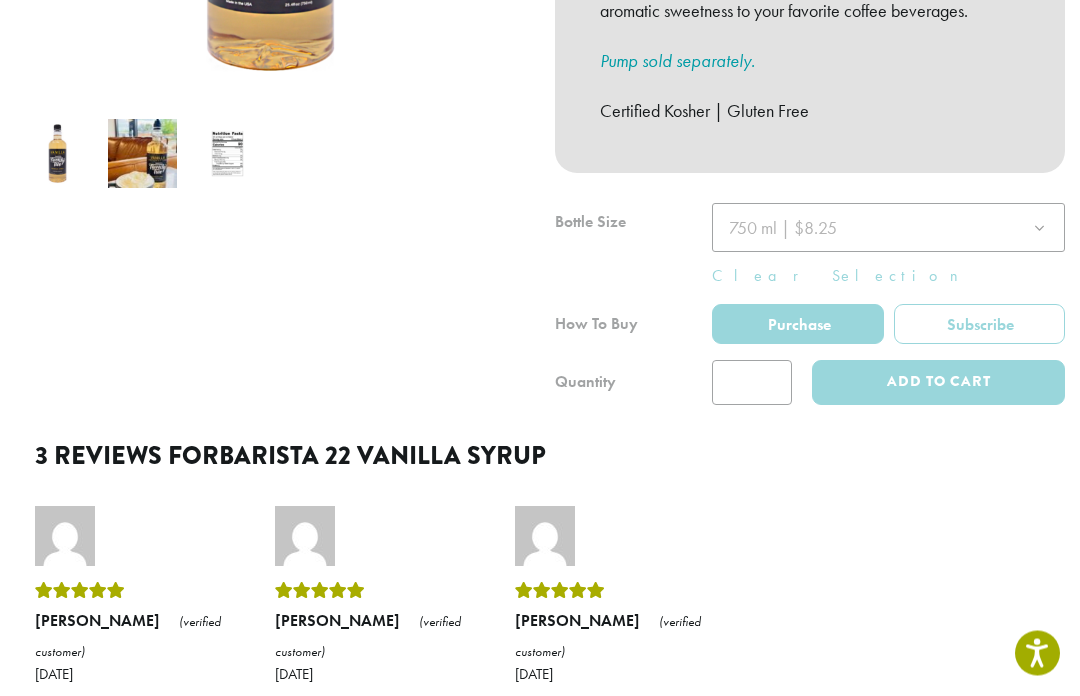 scroll, scrollTop: 637, scrollLeft: 0, axis: vertical 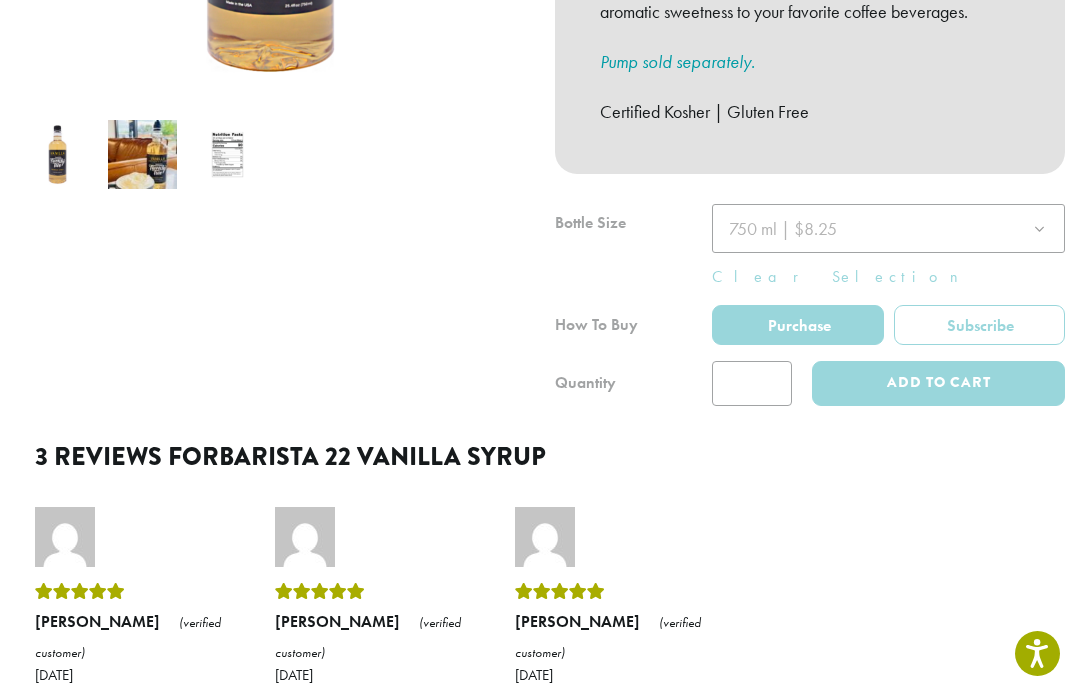 click 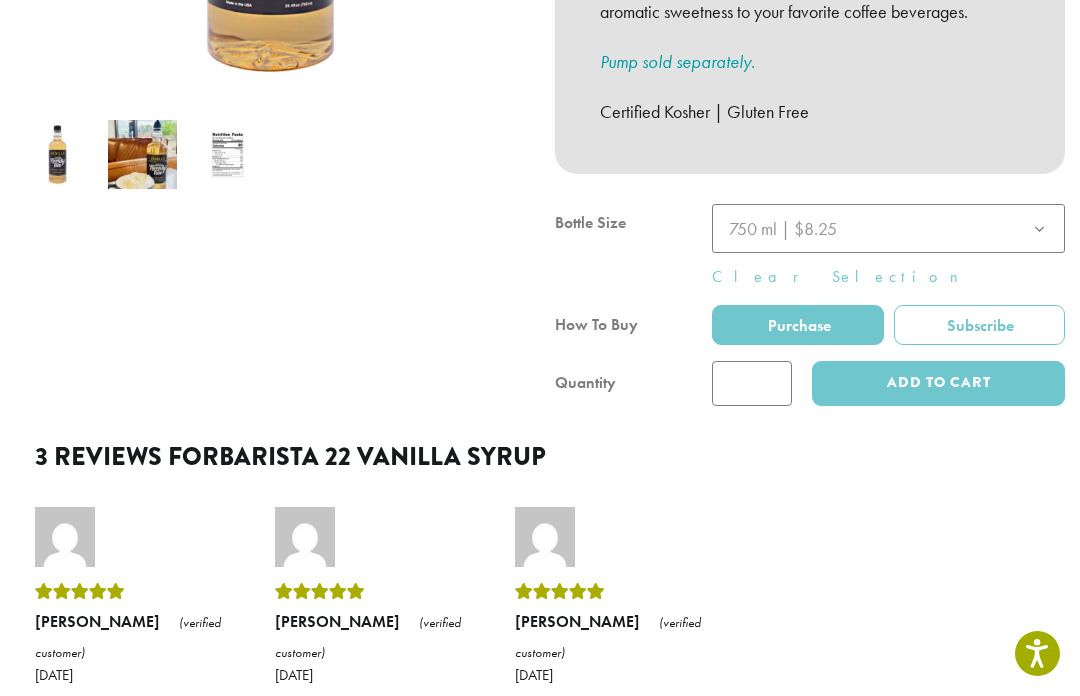 click 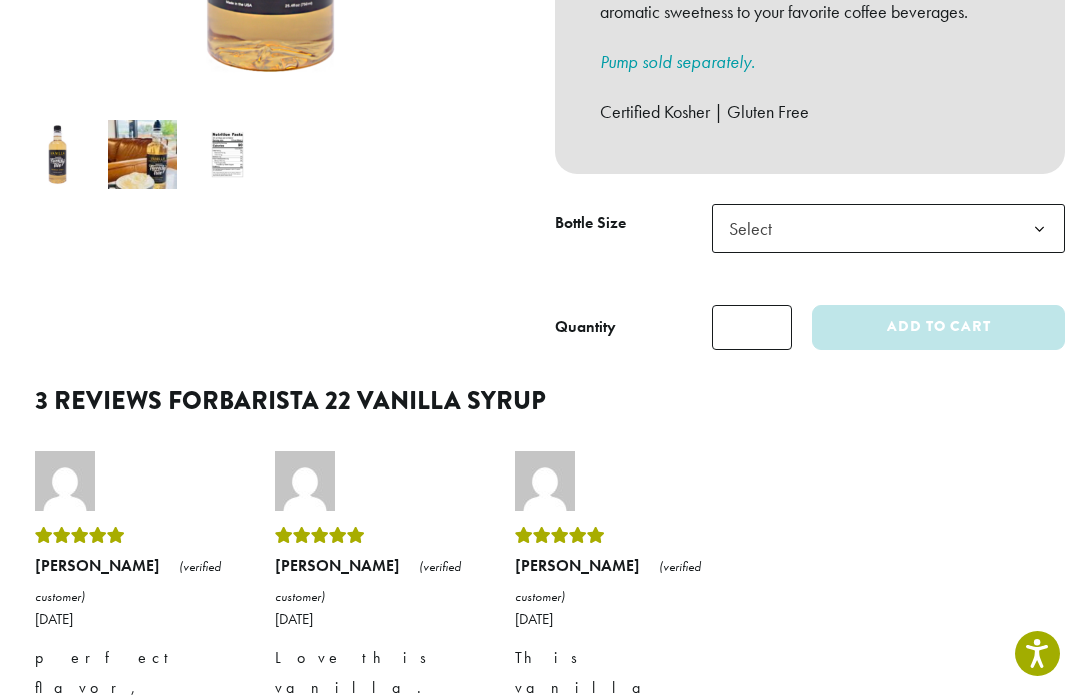 click on "Select" 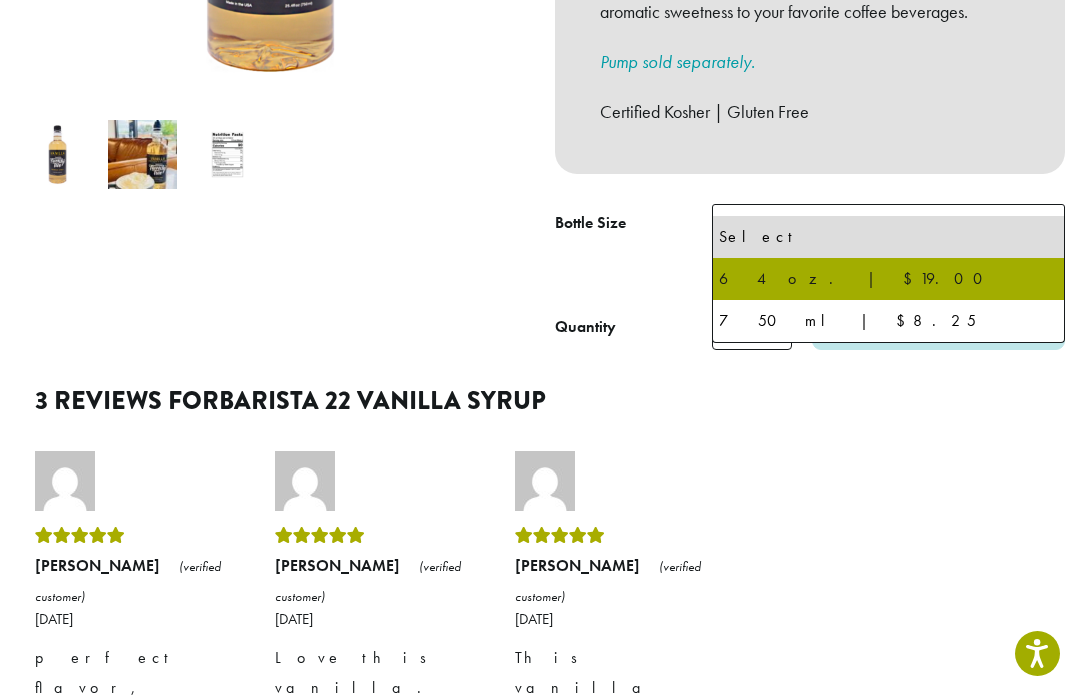 select on "*****" 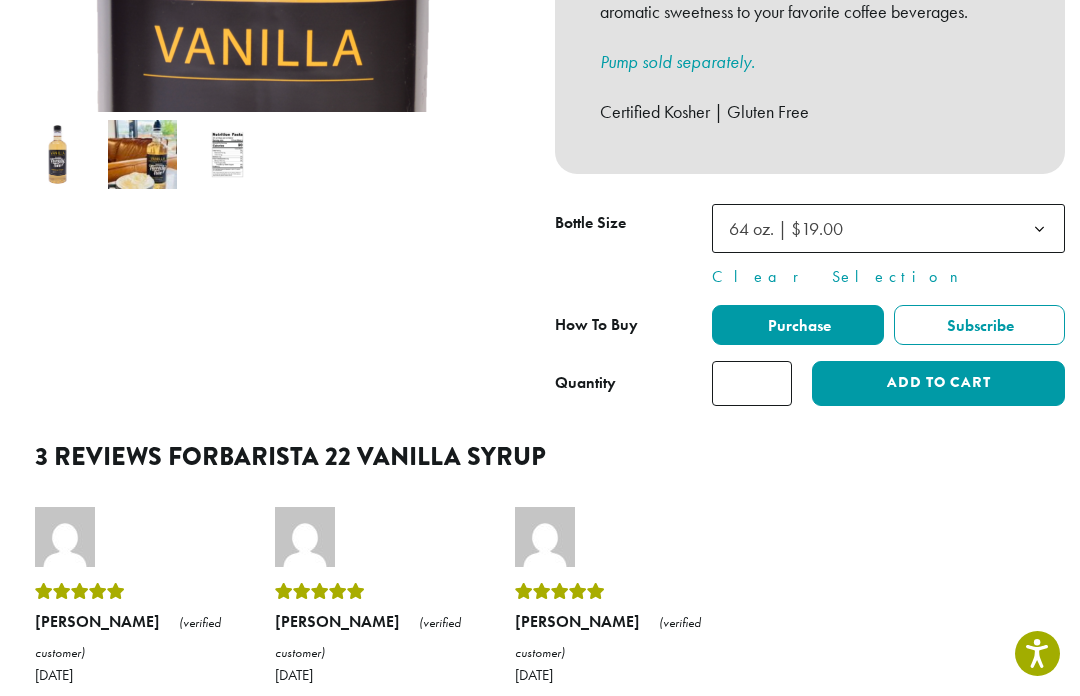 click on "Add to cart" 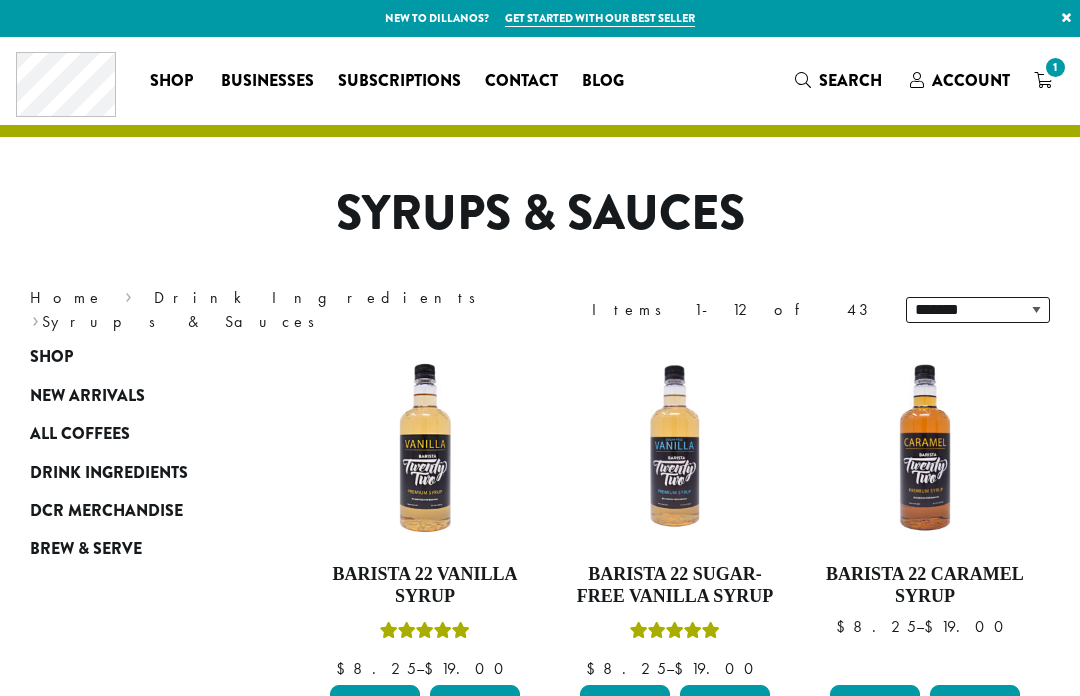 scroll, scrollTop: 0, scrollLeft: 0, axis: both 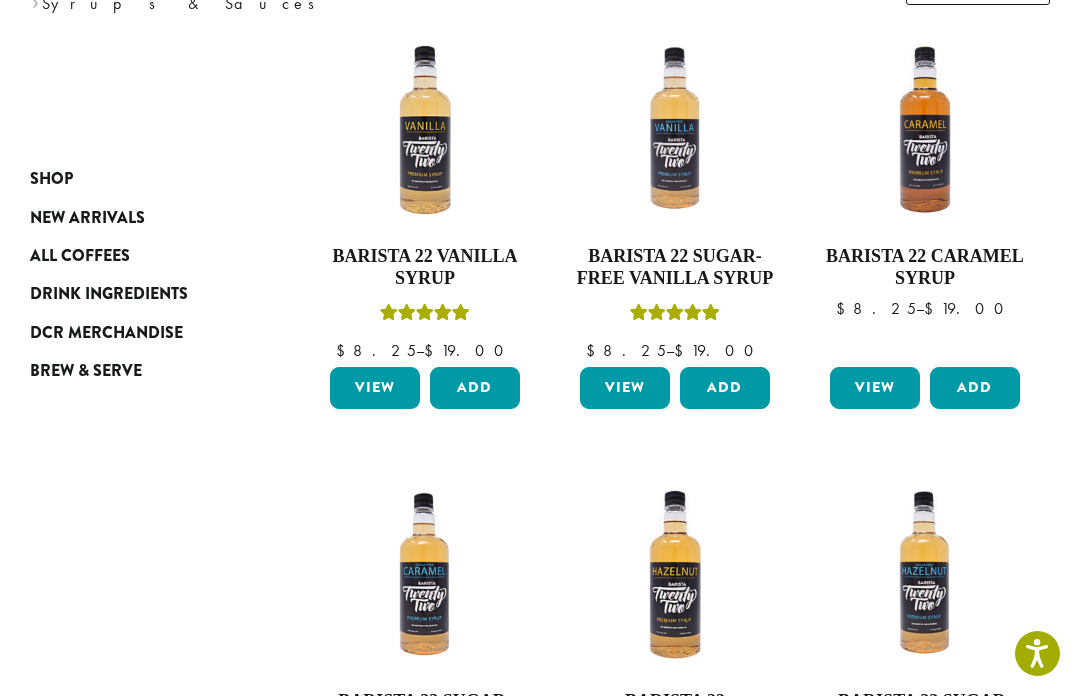 click on "Barista 22 Caramel Syrup" at bounding box center (925, 267) 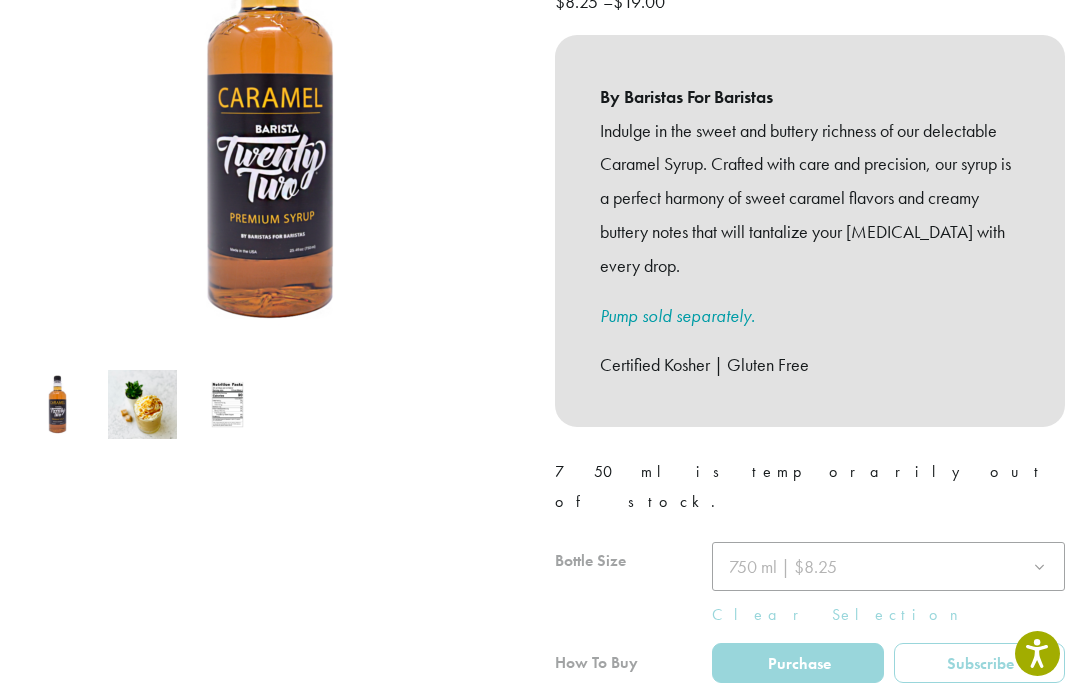 scroll, scrollTop: 400, scrollLeft: 0, axis: vertical 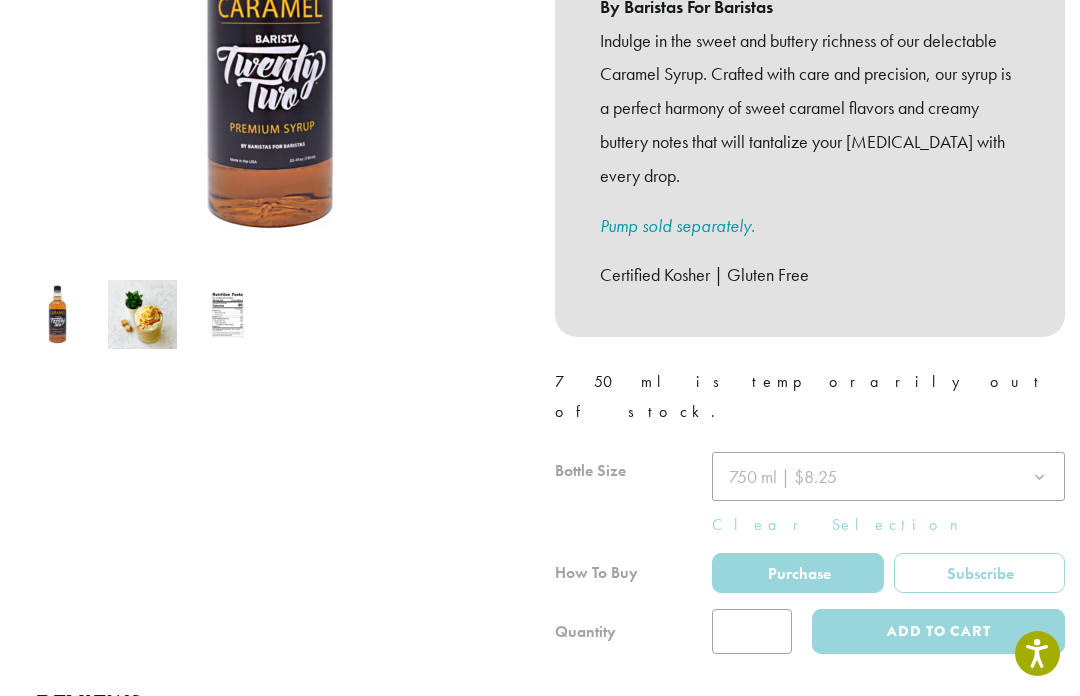 click 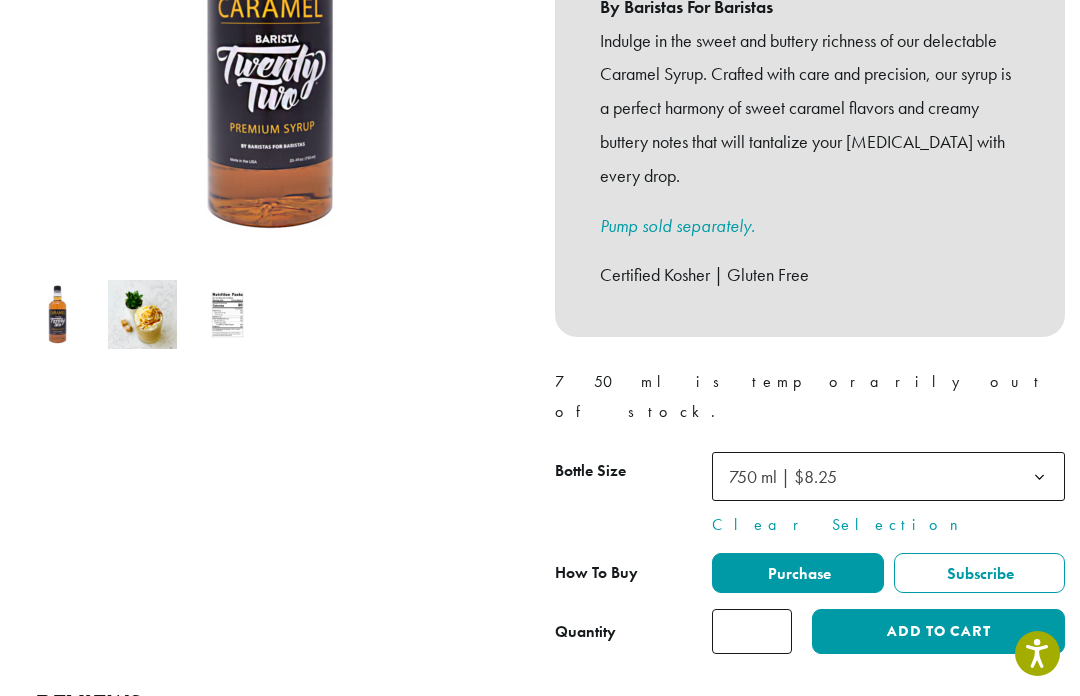 click 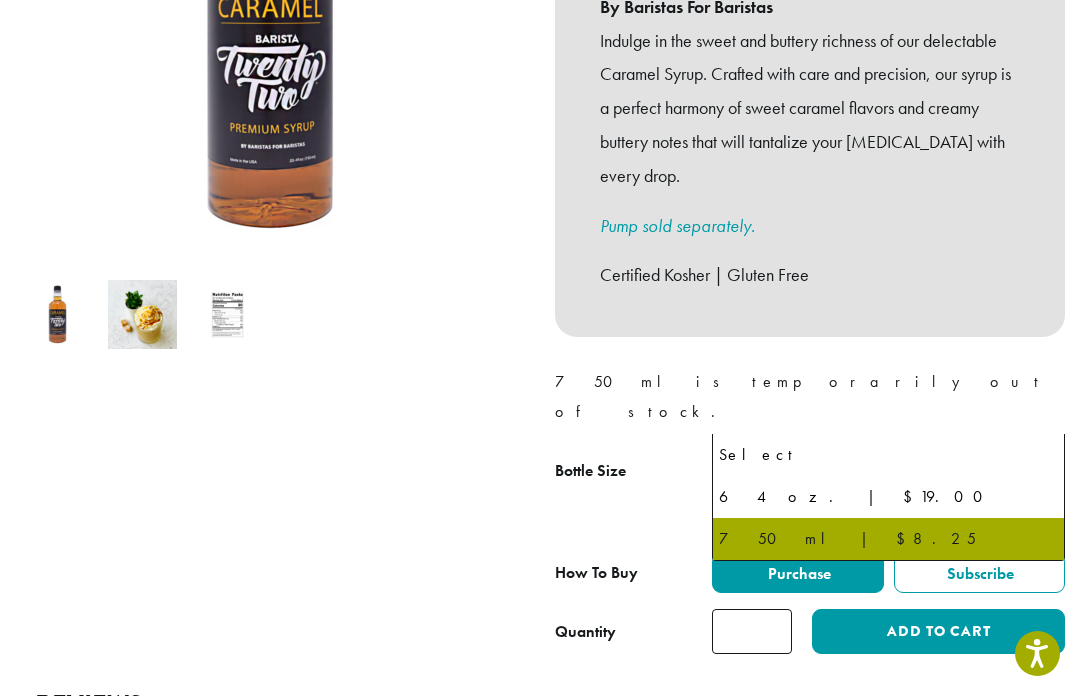 select on "*****" 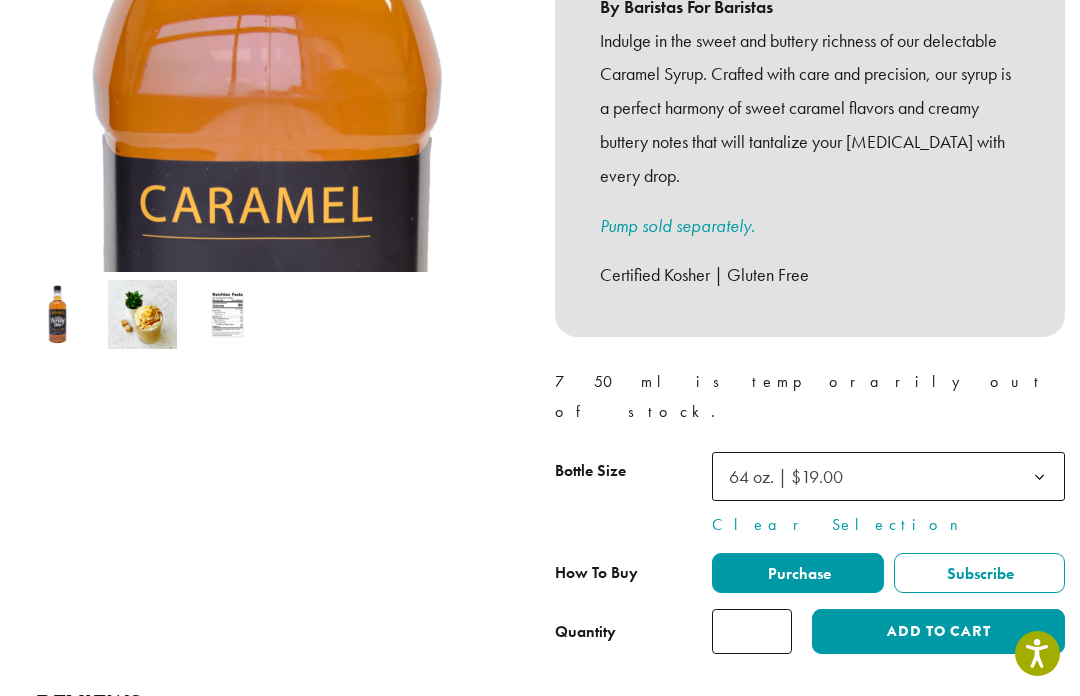 click on "Add to cart" 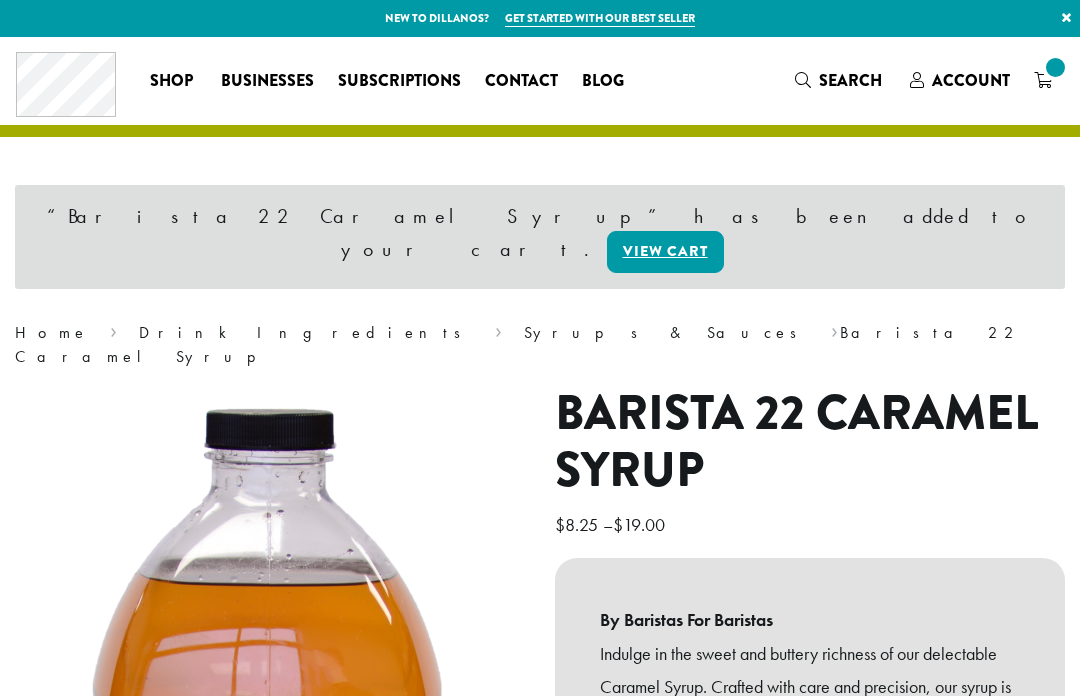 scroll, scrollTop: 0, scrollLeft: 0, axis: both 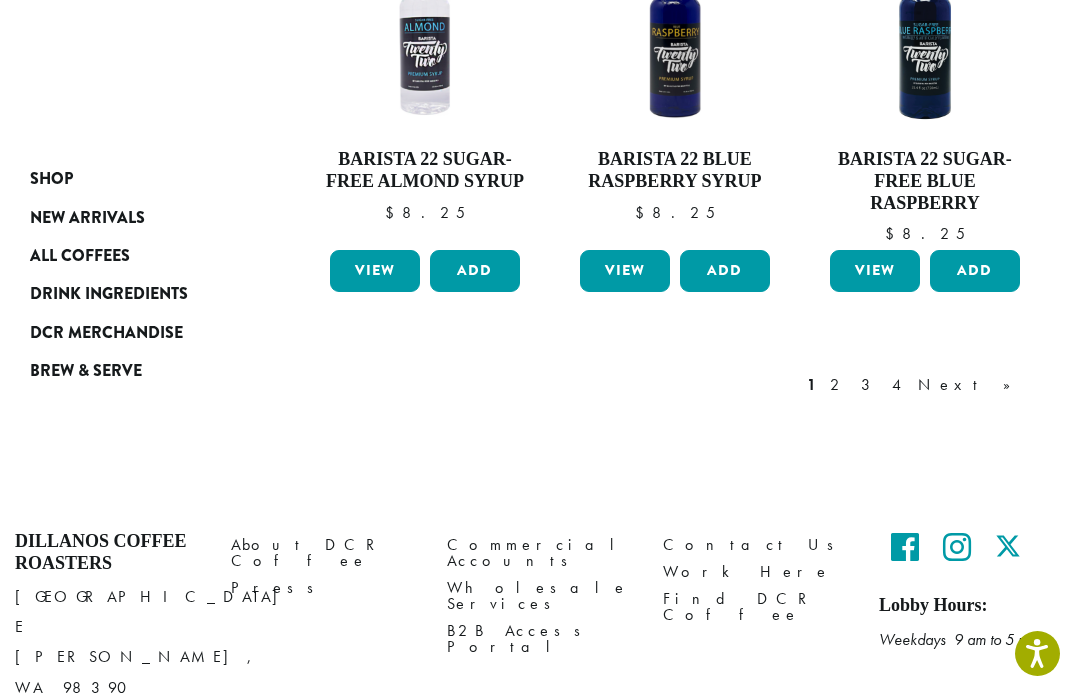 click on "2" at bounding box center (838, 385) 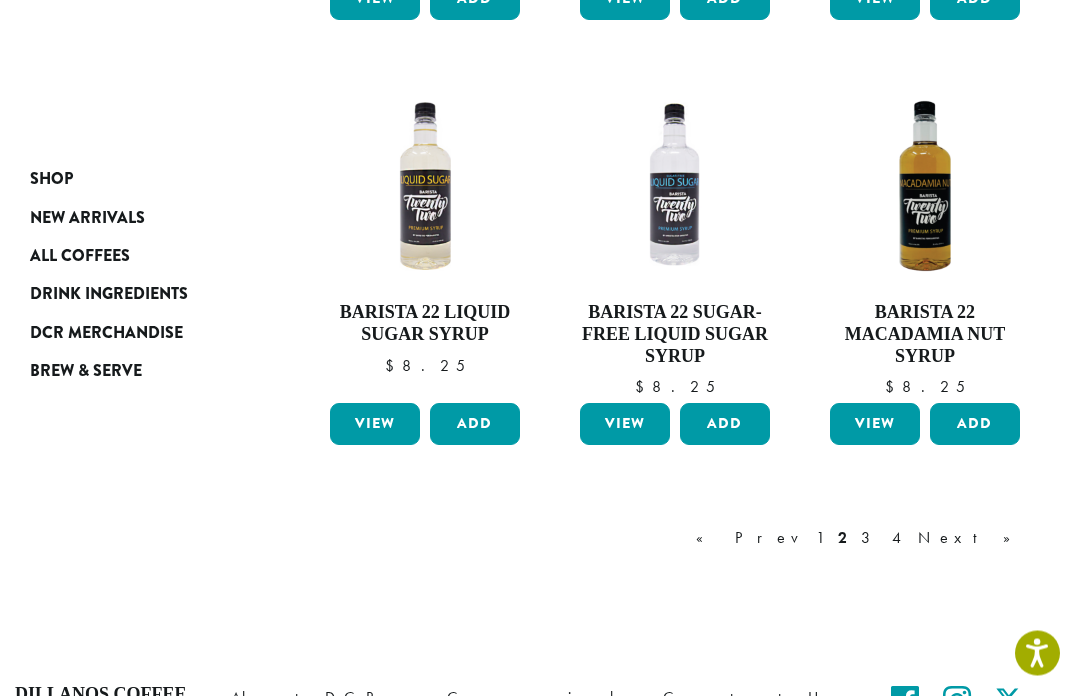 scroll, scrollTop: 1588, scrollLeft: 0, axis: vertical 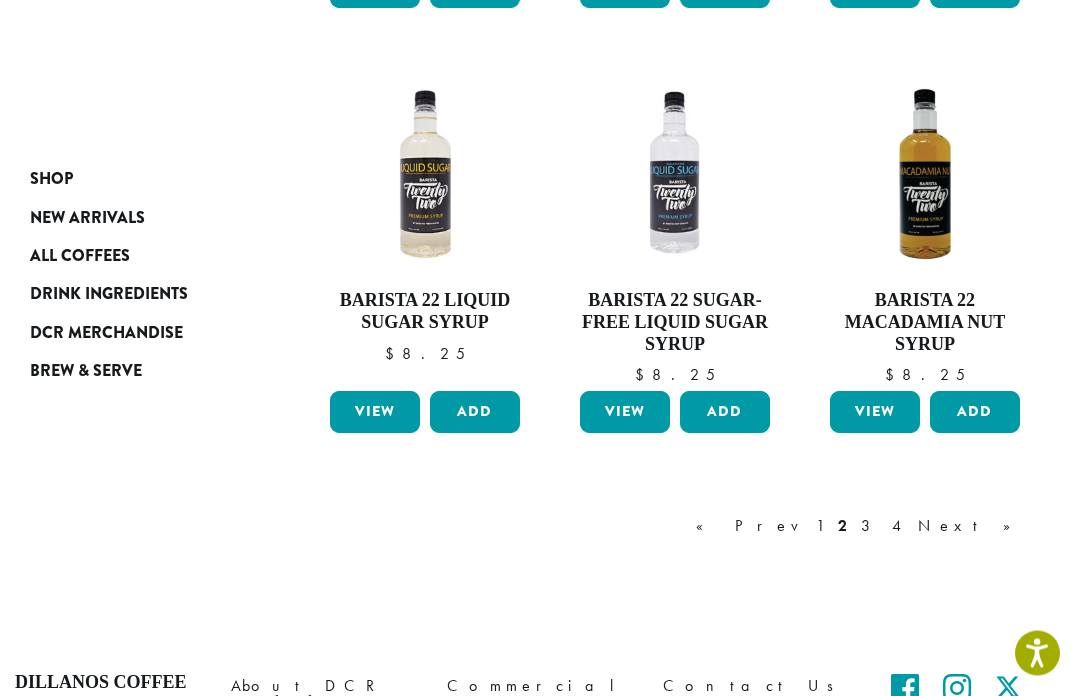 click on "« Prev 1 2 3 4 Next »" at bounding box center (863, 527) 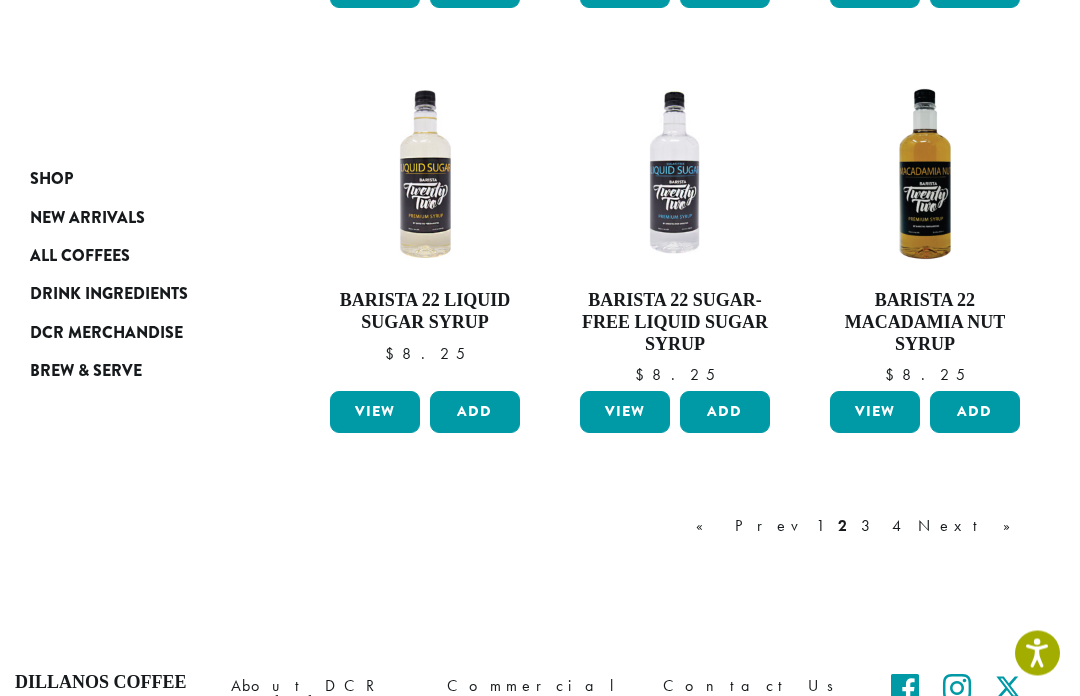 click on "3" at bounding box center (869, 527) 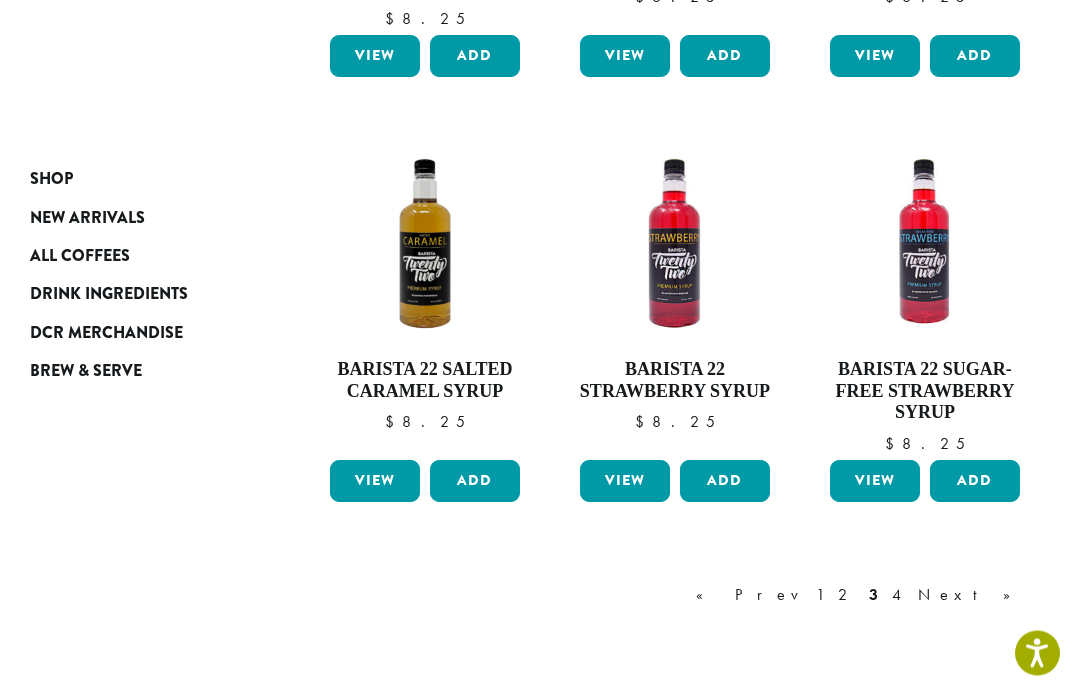 scroll, scrollTop: 1554, scrollLeft: 0, axis: vertical 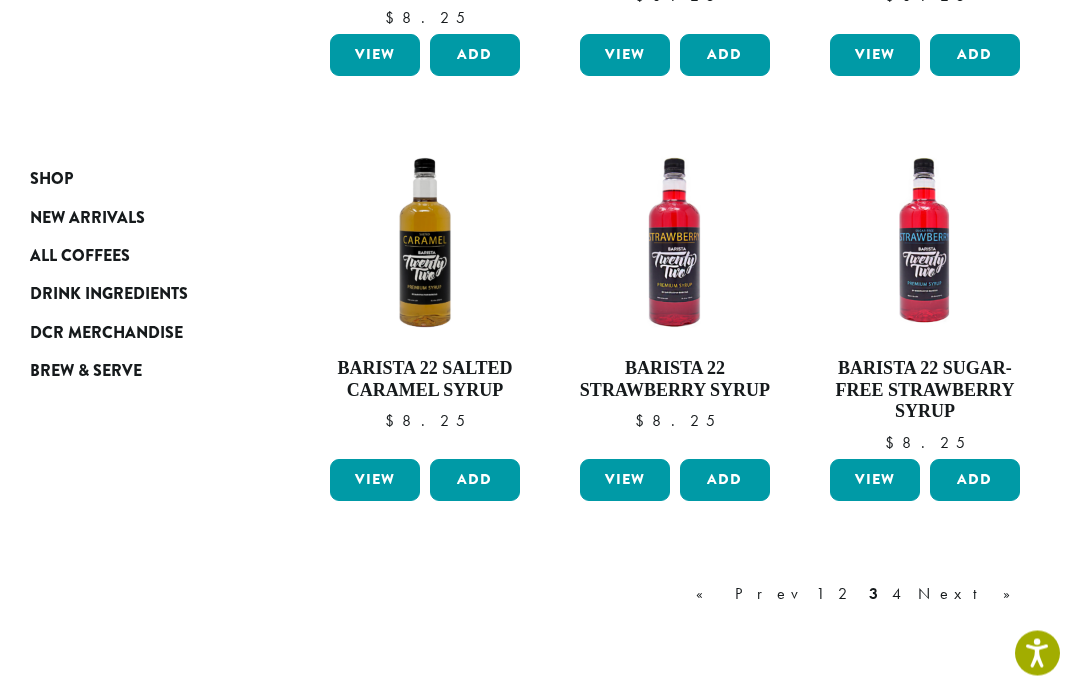 click on "4" at bounding box center [898, 595] 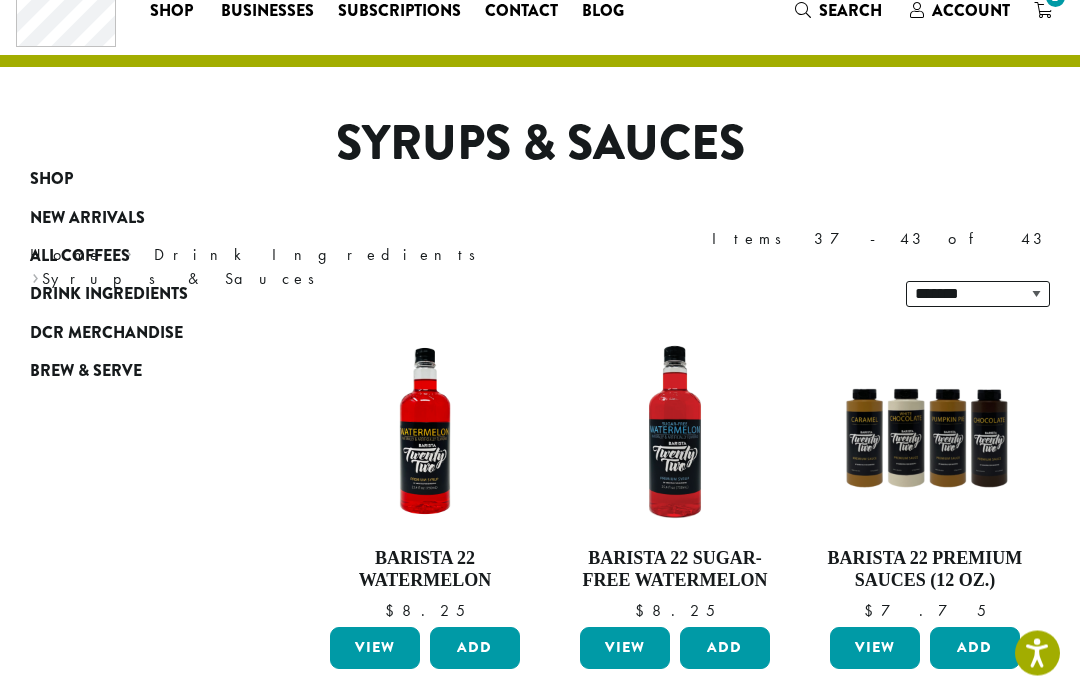 scroll, scrollTop: 0, scrollLeft: 0, axis: both 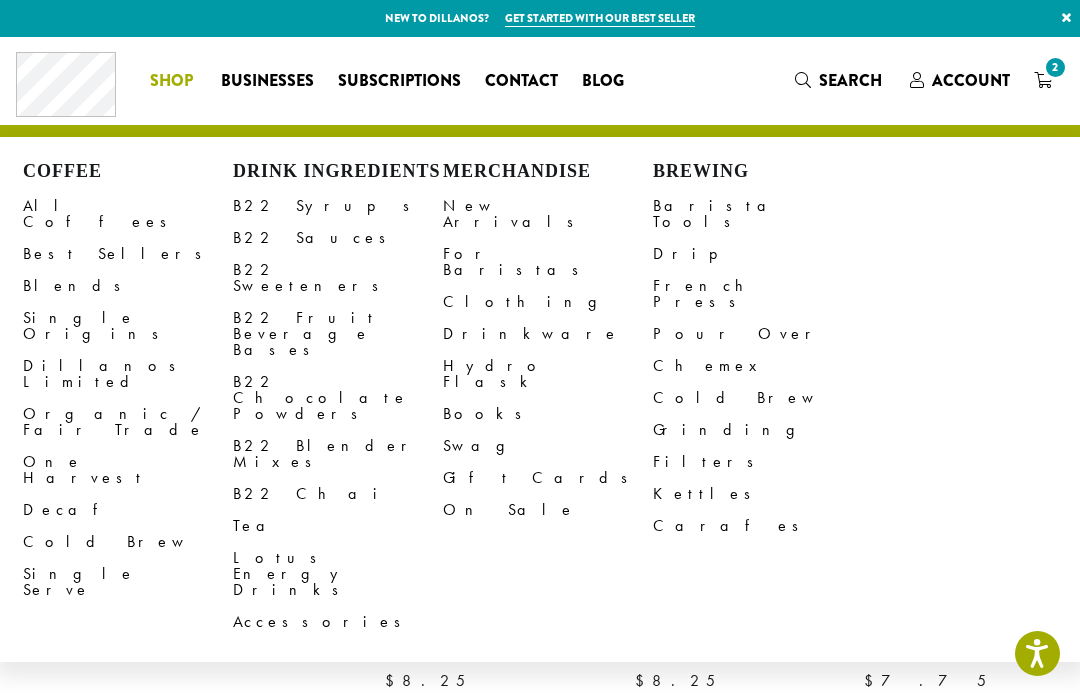click on "Cold Brew" at bounding box center [128, 542] 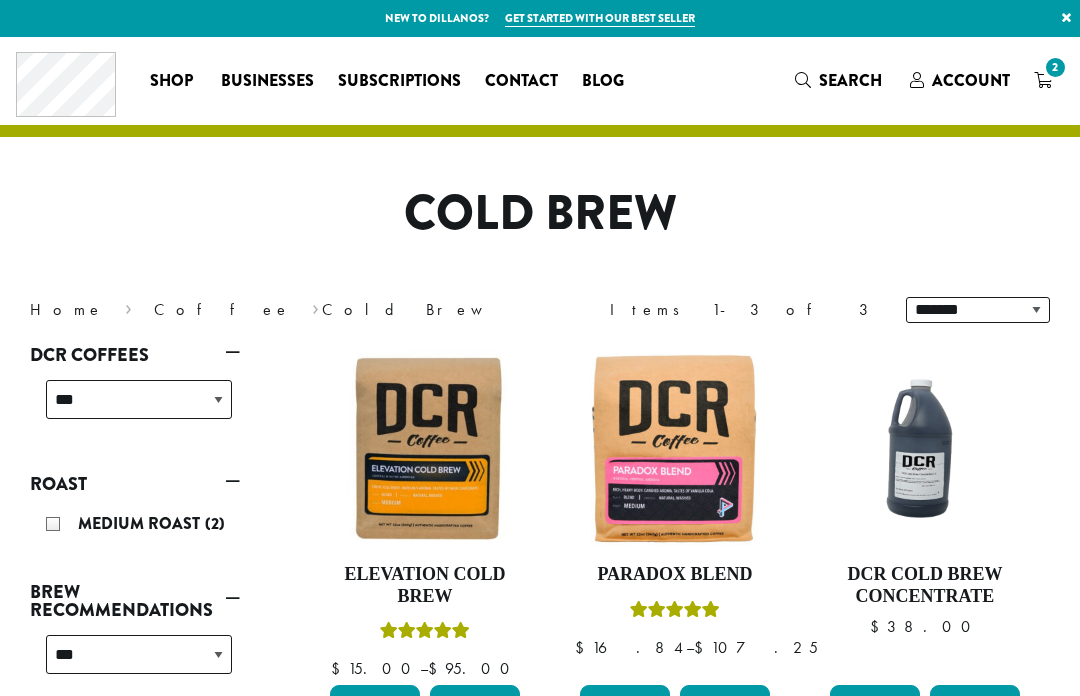 scroll, scrollTop: 0, scrollLeft: 0, axis: both 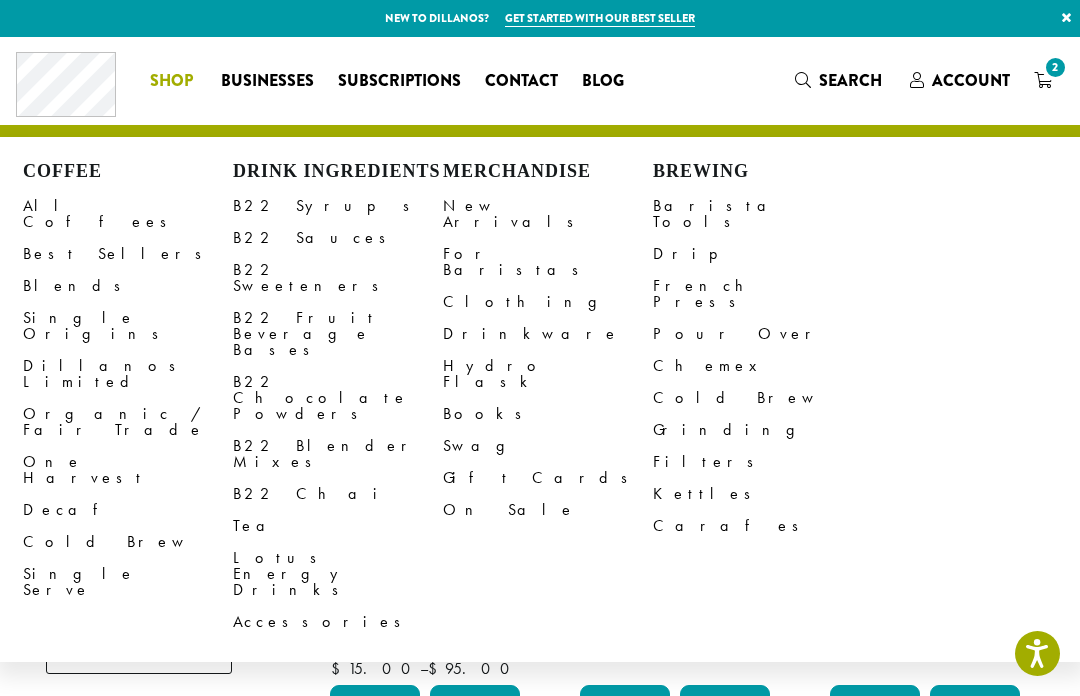 click on "Tea" at bounding box center [338, 526] 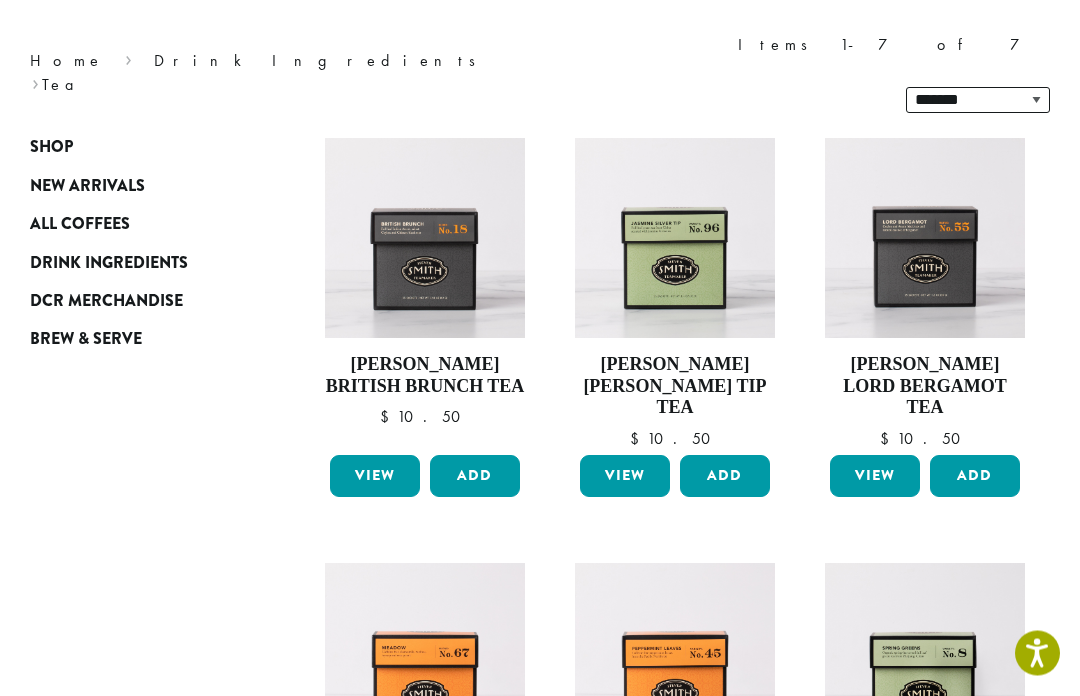 scroll, scrollTop: 263, scrollLeft: 0, axis: vertical 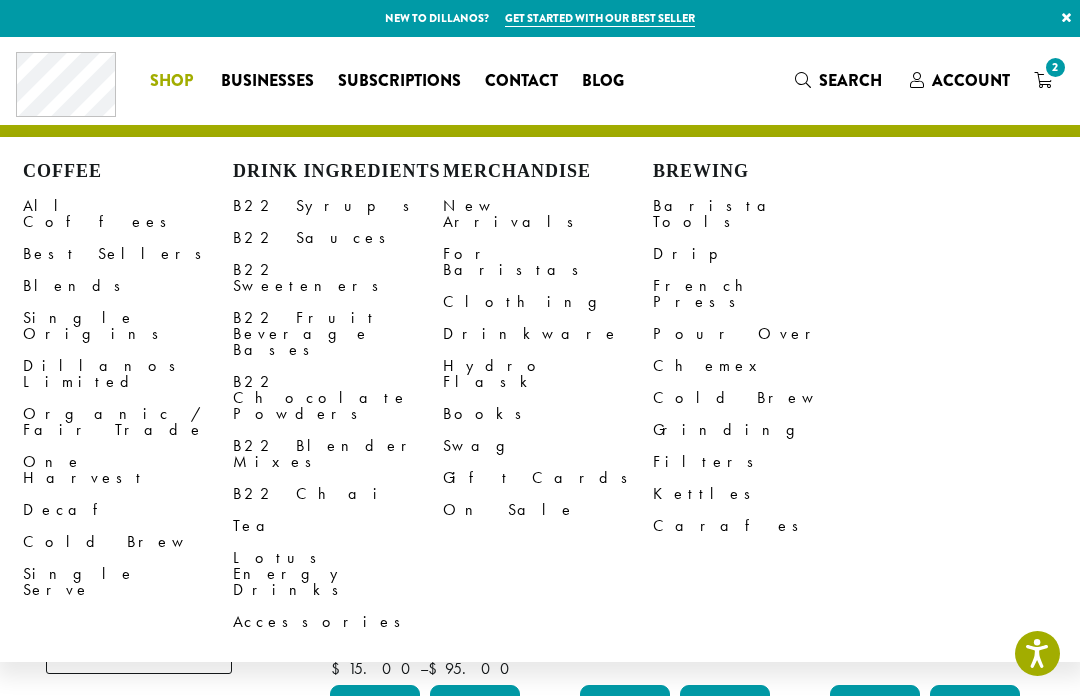 click on "B22 Chai" at bounding box center [338, 494] 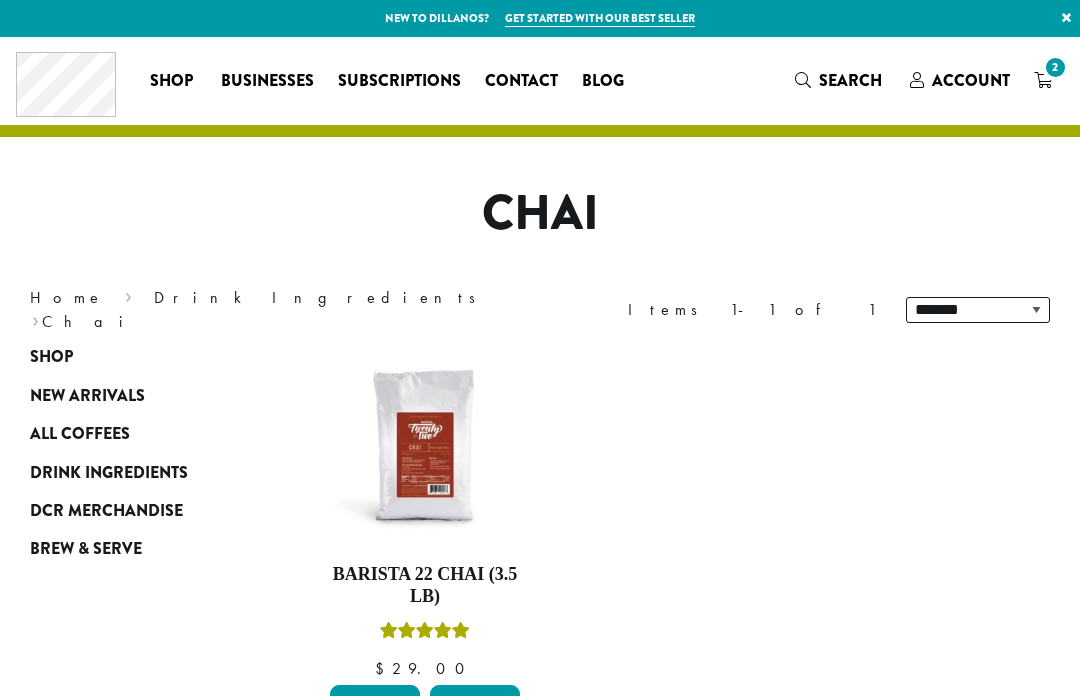 scroll, scrollTop: 72, scrollLeft: 0, axis: vertical 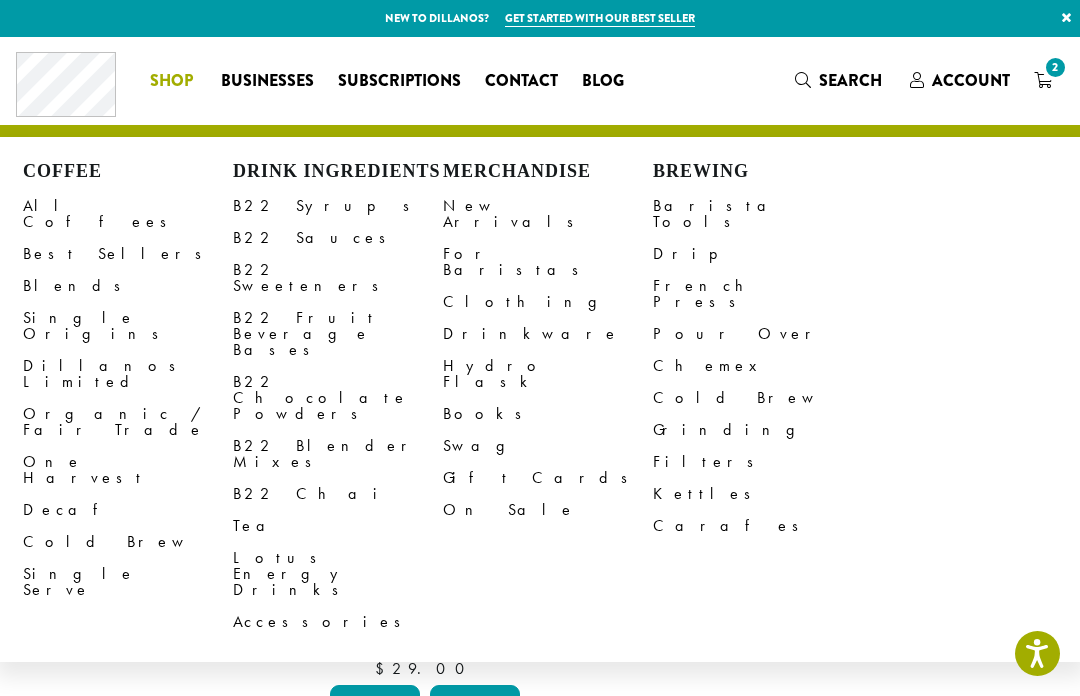 click on "B22 Blender Mixes" at bounding box center (338, 454) 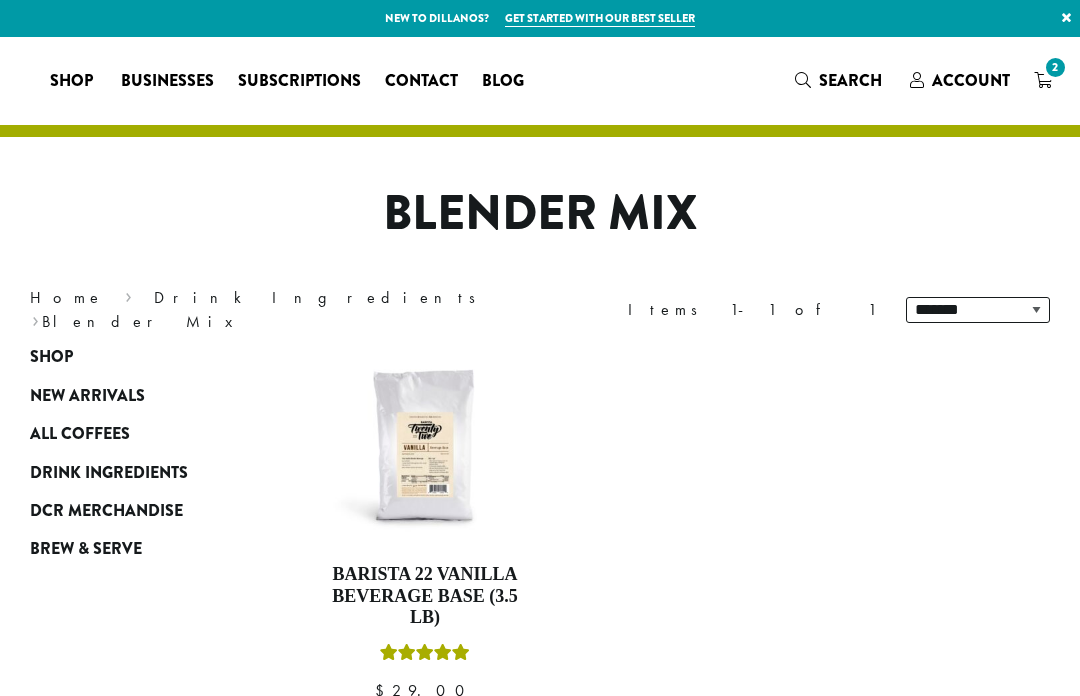 scroll, scrollTop: 0, scrollLeft: 0, axis: both 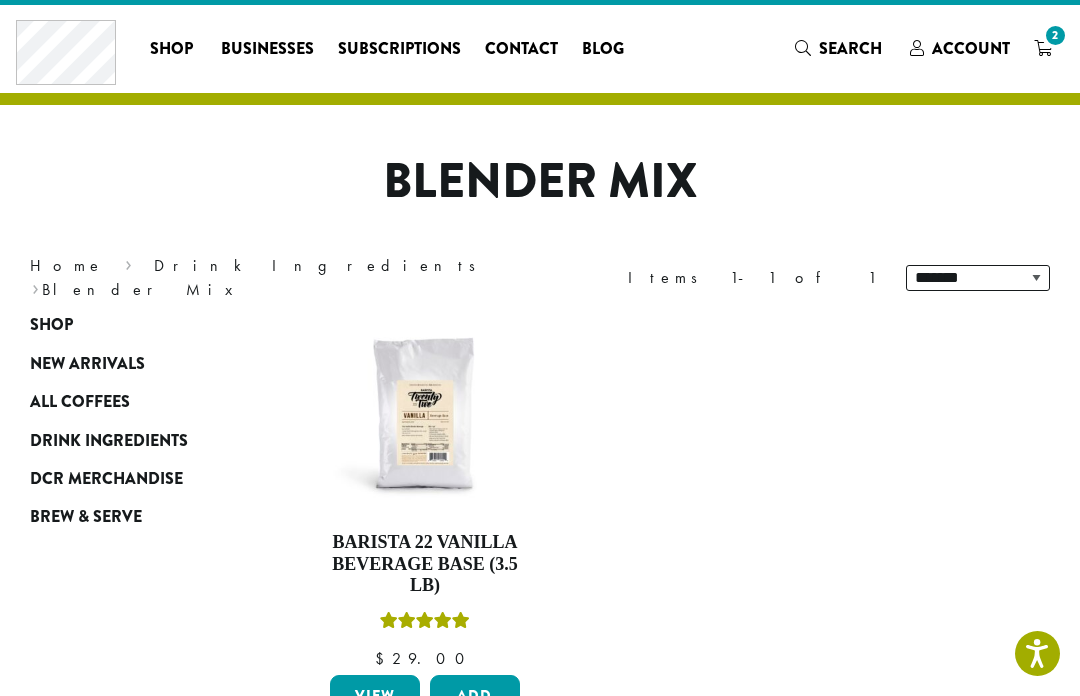 click on "Businesses" at bounding box center [267, 49] 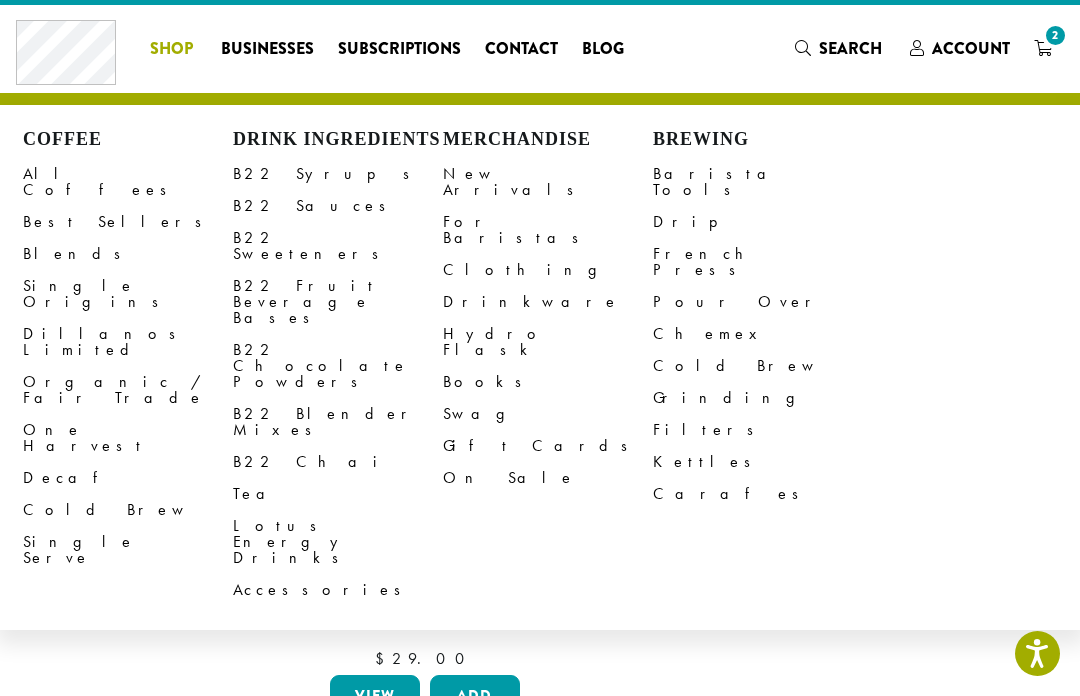 click on "Shop" at bounding box center [171, 49] 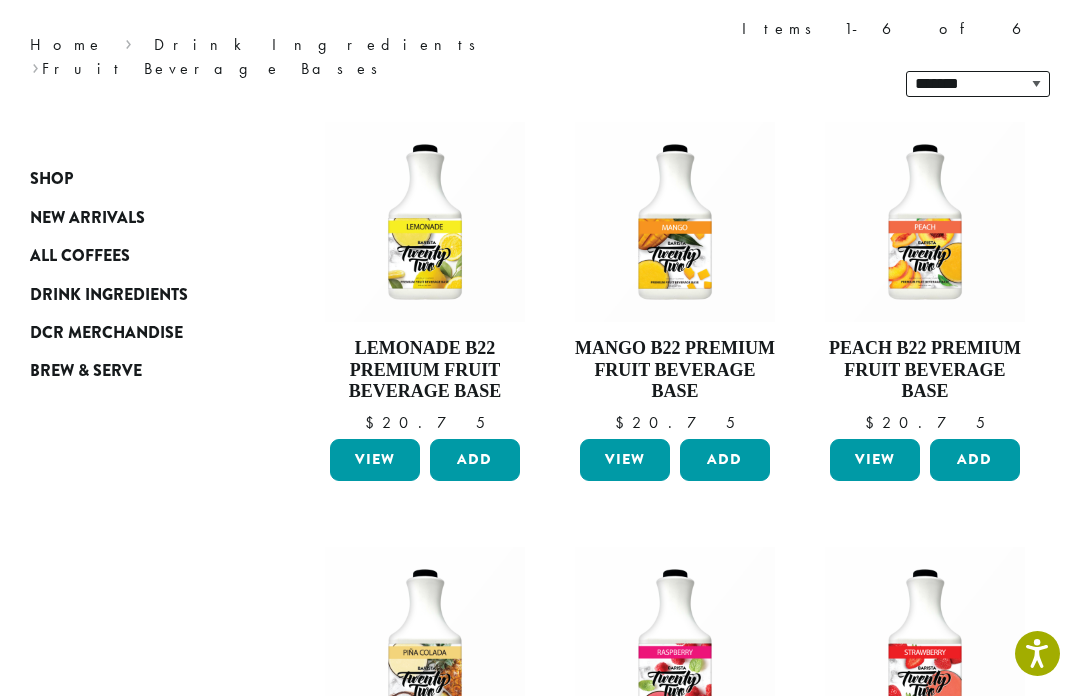 scroll, scrollTop: 286, scrollLeft: 0, axis: vertical 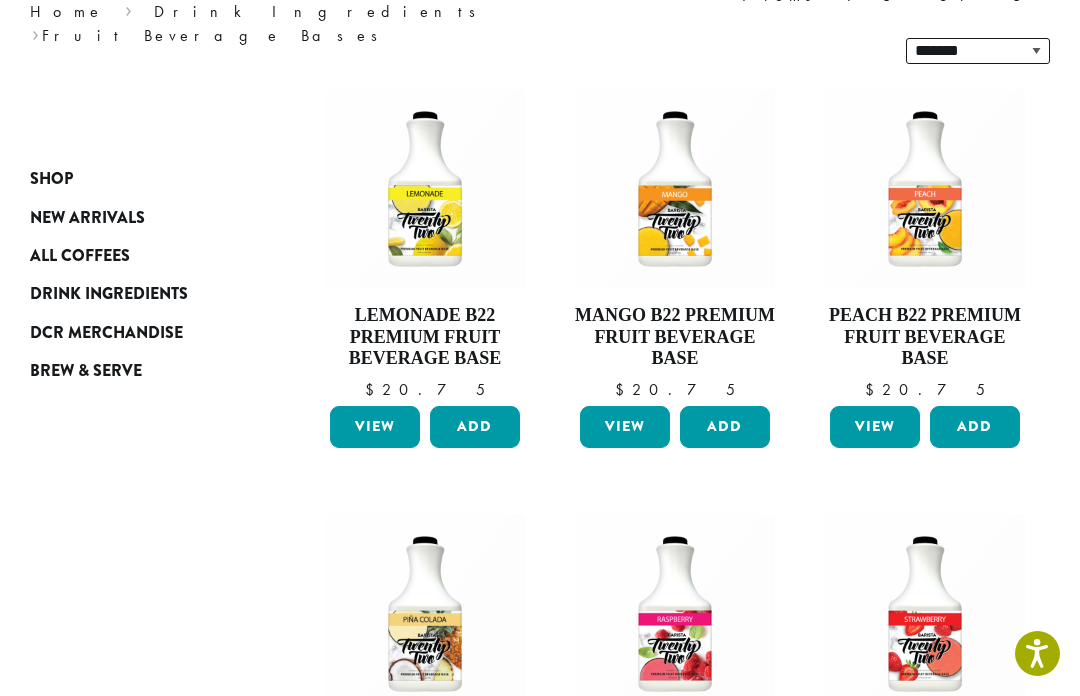click on "Lemonade B22 Premium Fruit Beverage Base" at bounding box center (425, 337) 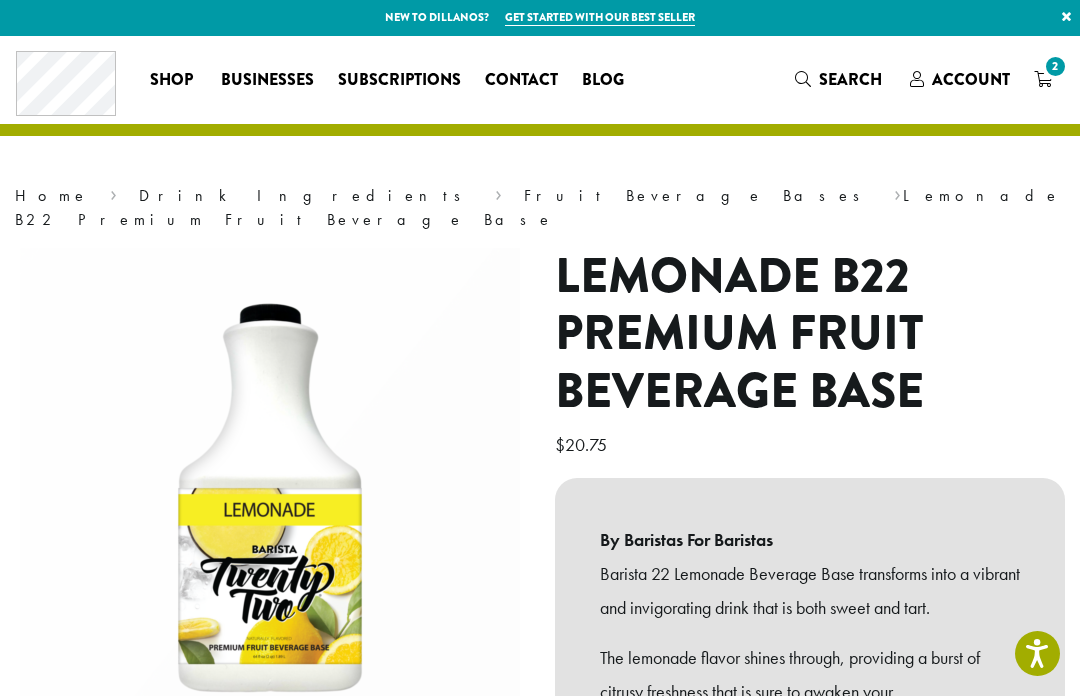 scroll, scrollTop: 14, scrollLeft: 0, axis: vertical 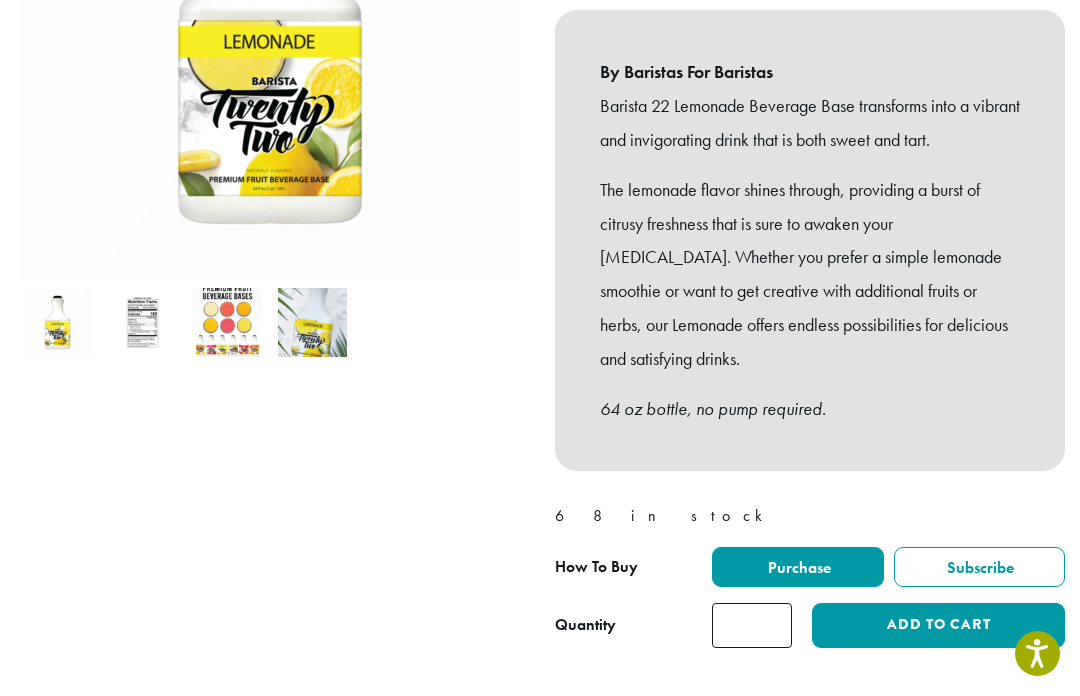 click on "Add to cart" at bounding box center [938, 625] 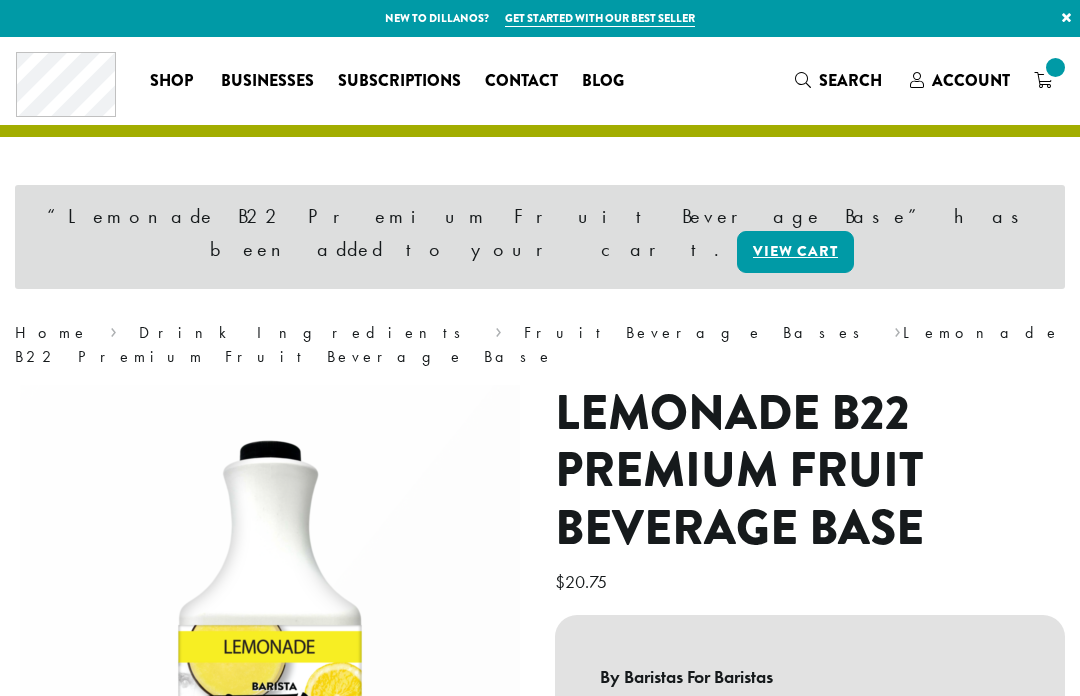 scroll, scrollTop: 0, scrollLeft: 0, axis: both 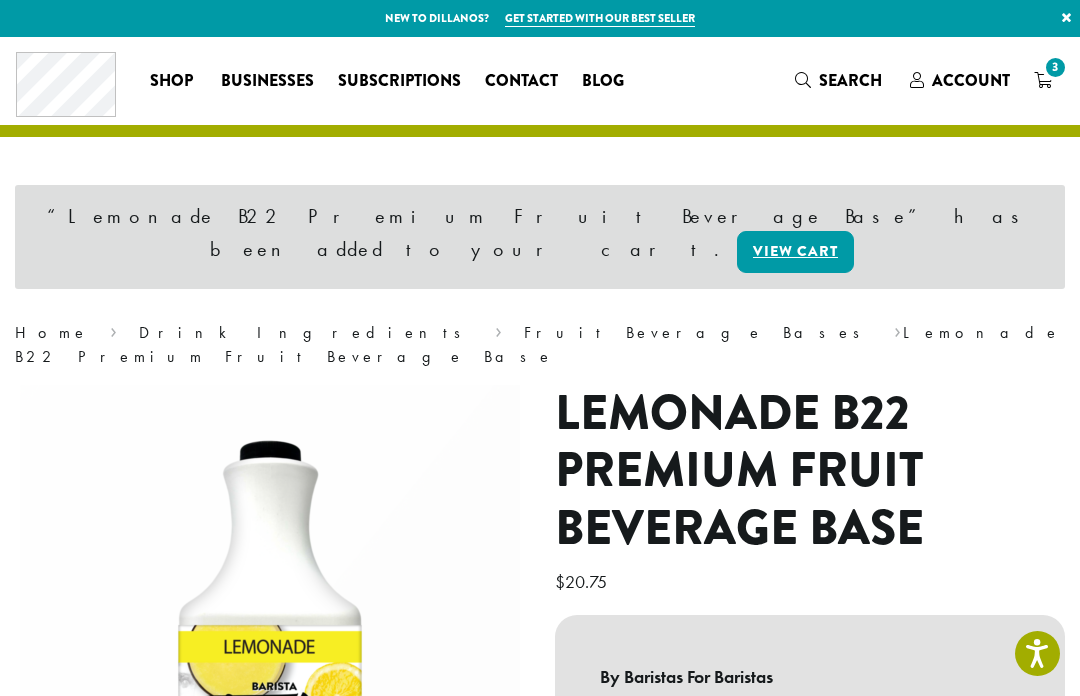 click on "Fruit Beverage Bases" at bounding box center (698, 332) 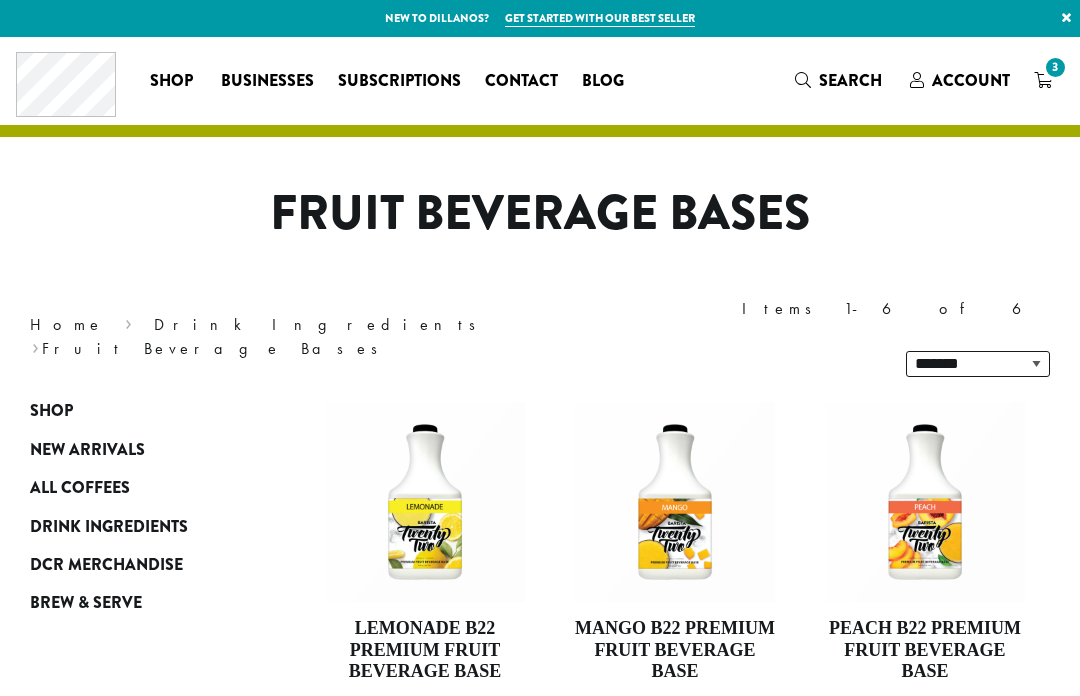 scroll, scrollTop: 0, scrollLeft: 0, axis: both 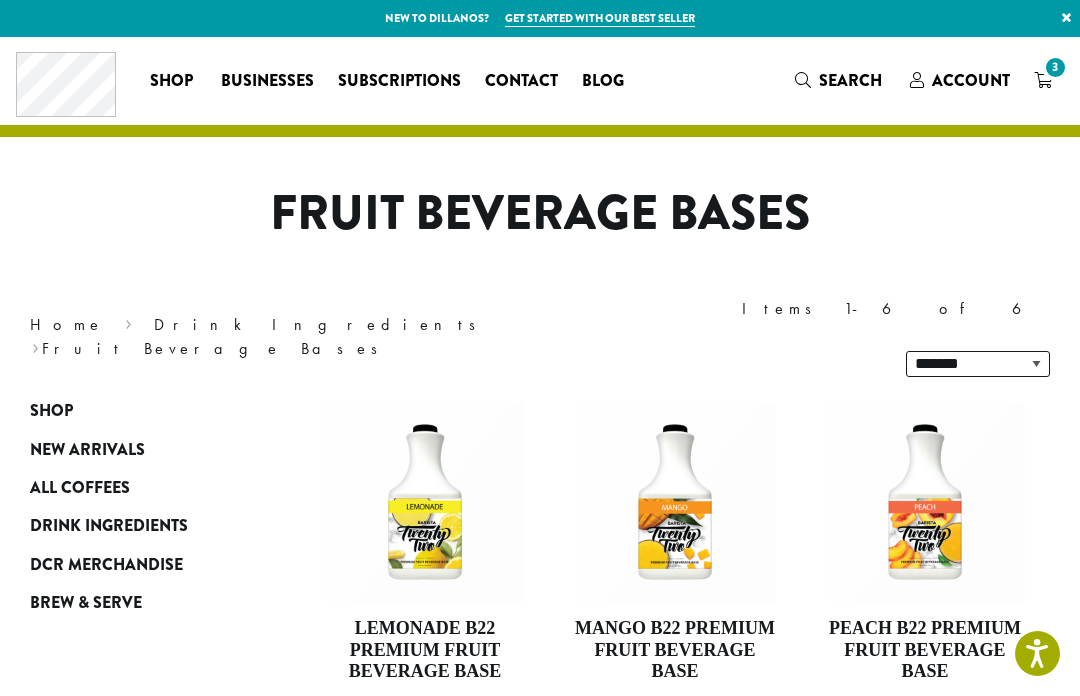 click on "3" at bounding box center (1055, 67) 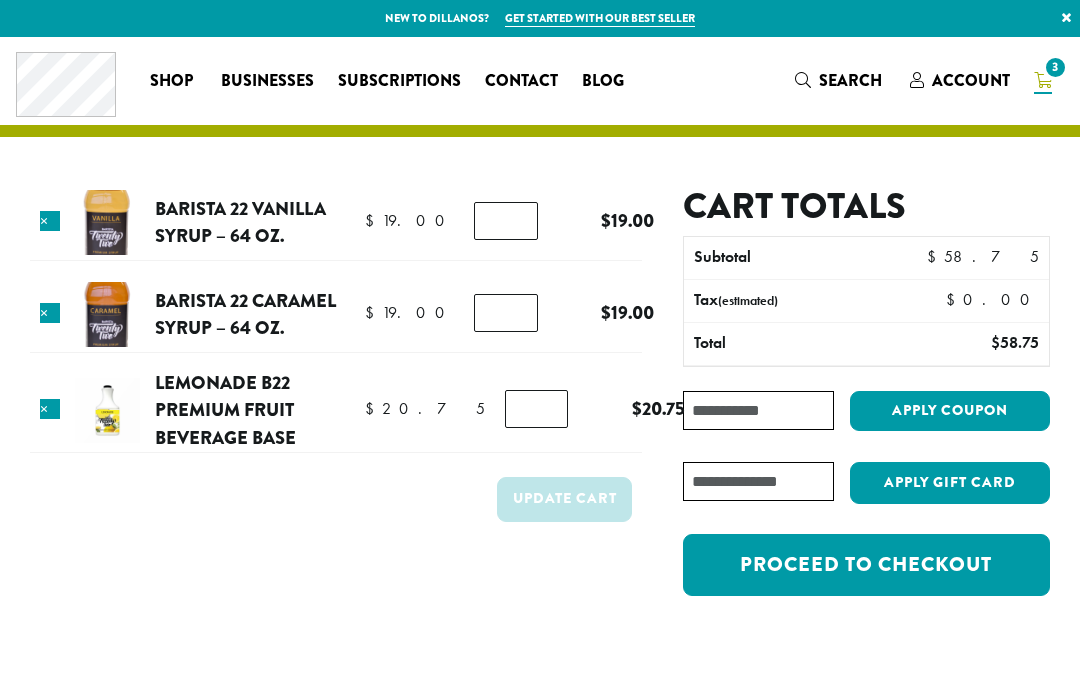 scroll, scrollTop: 0, scrollLeft: 0, axis: both 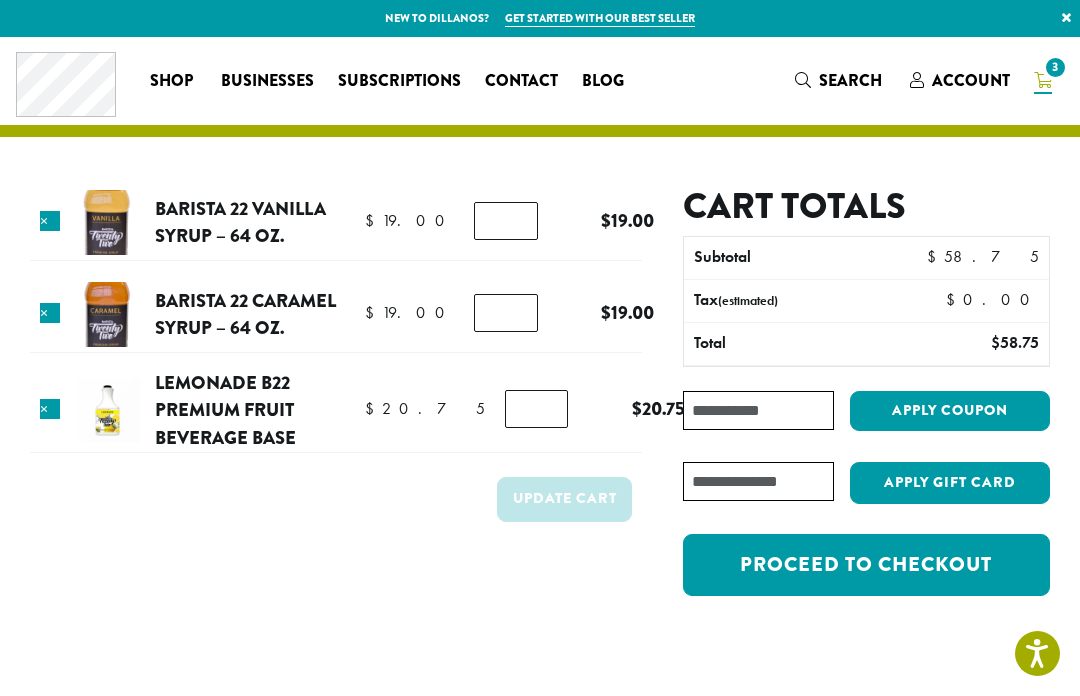 click on "Proceed to checkout" at bounding box center [866, 565] 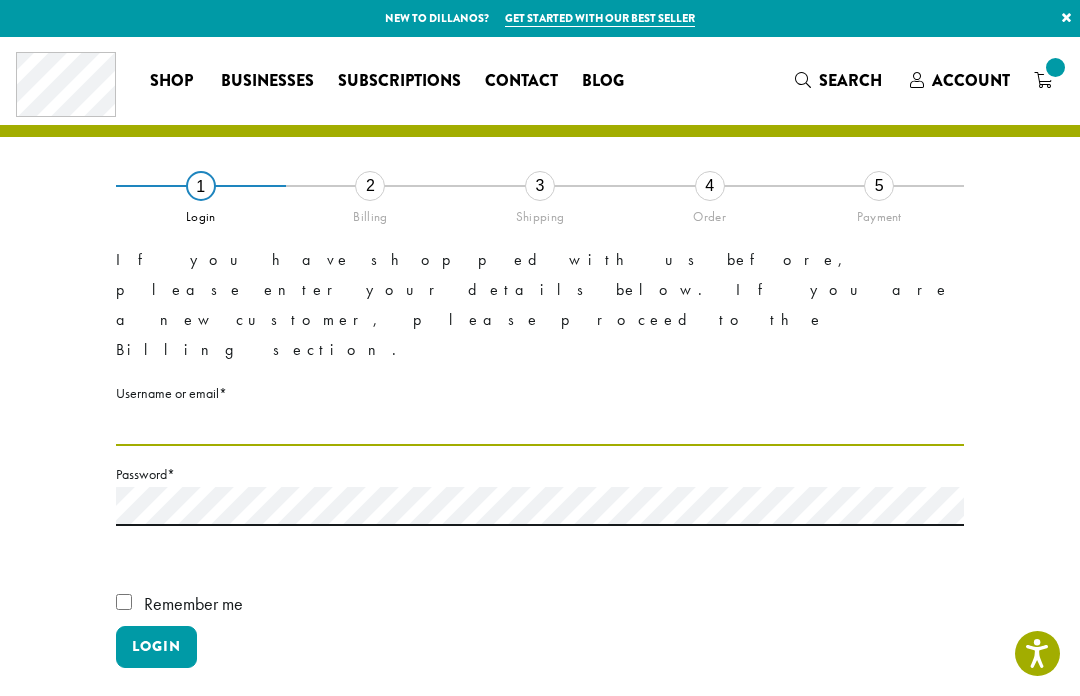scroll, scrollTop: 0, scrollLeft: 0, axis: both 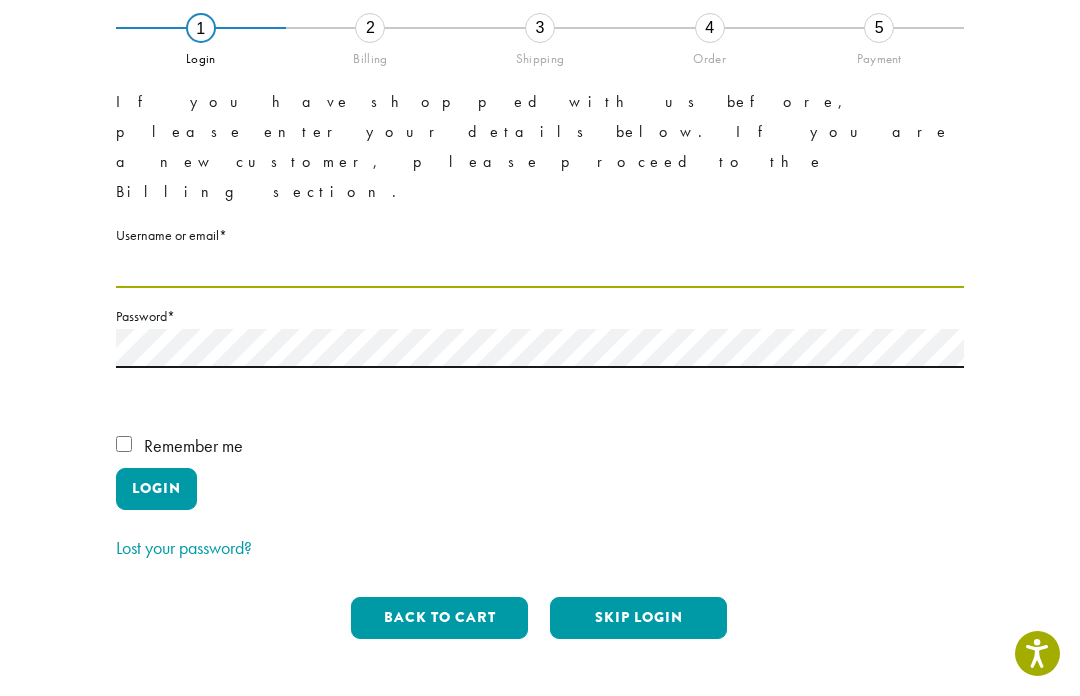 click on "Username or email  * Required" at bounding box center (540, 268) 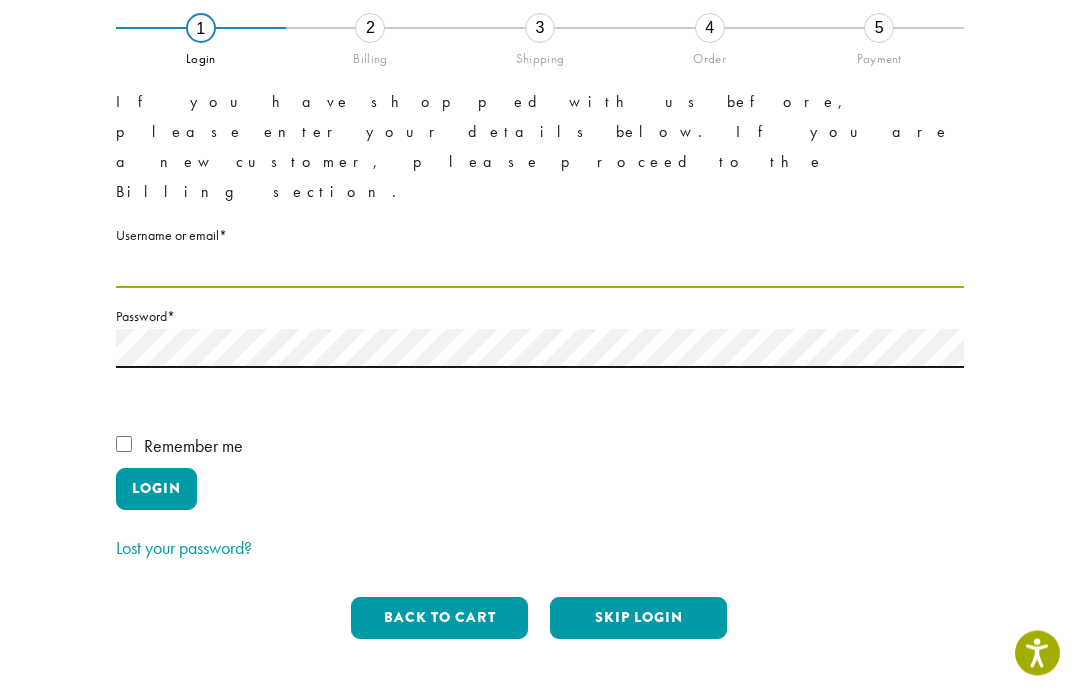 type on "*********" 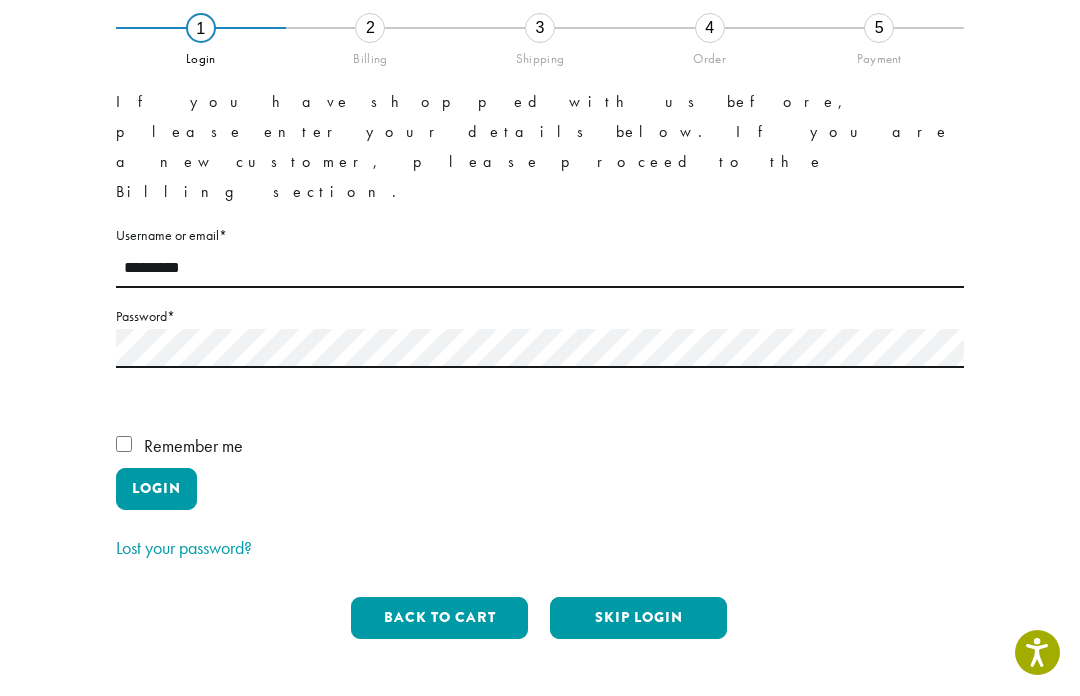 click on "Login" at bounding box center [156, 490] 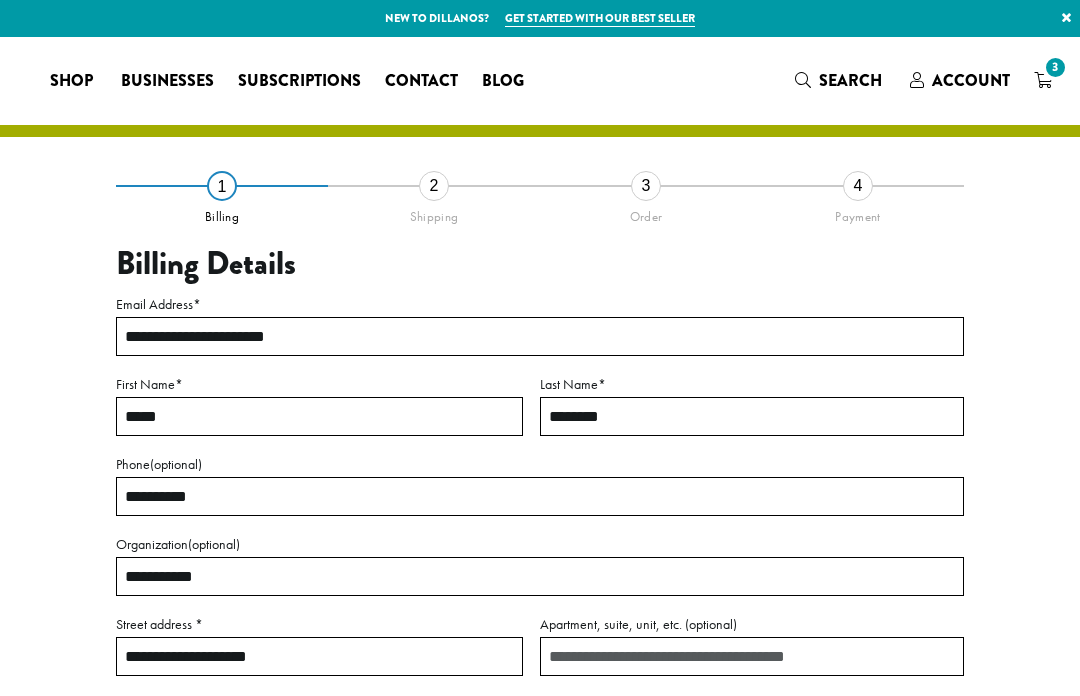 select on "**" 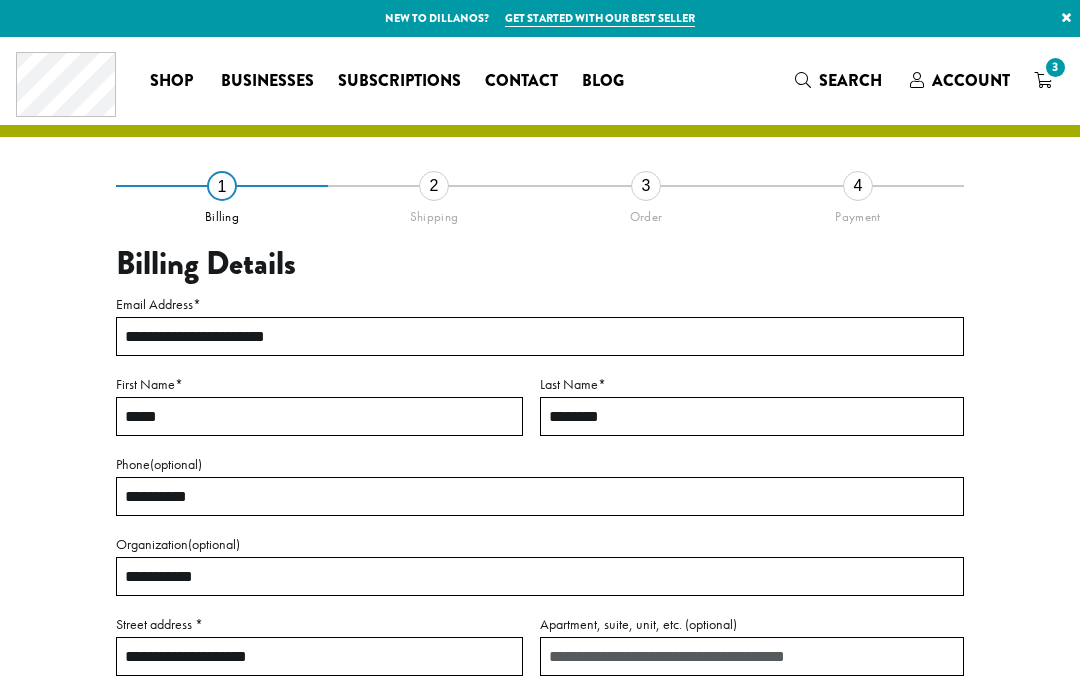scroll, scrollTop: 0, scrollLeft: 0, axis: both 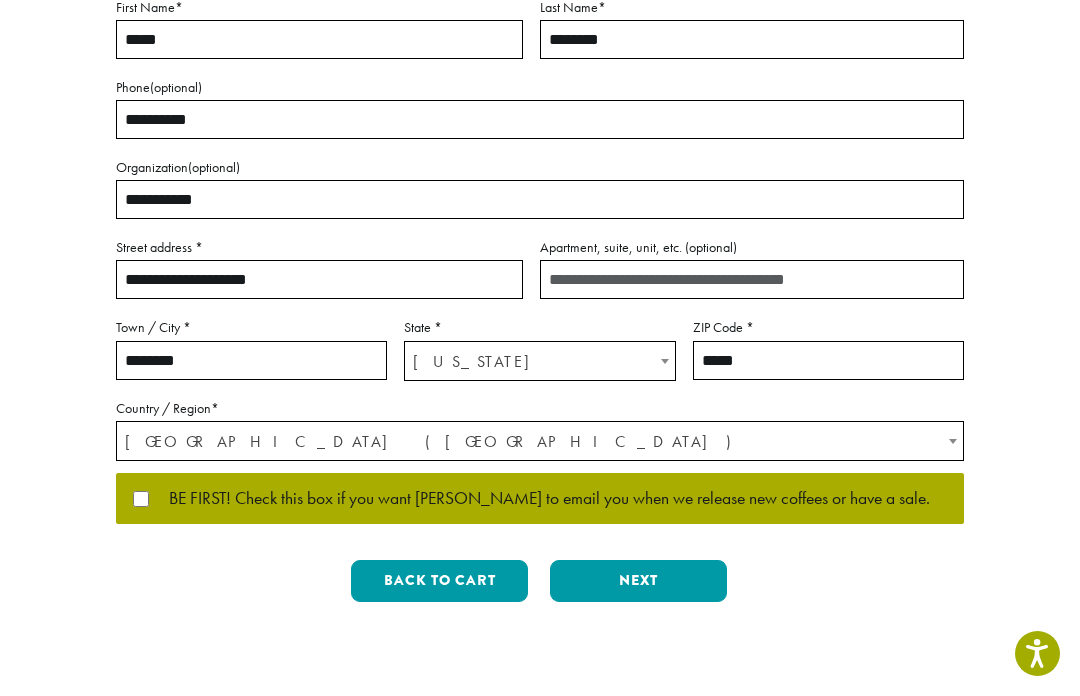 click on "Next" at bounding box center (638, 581) 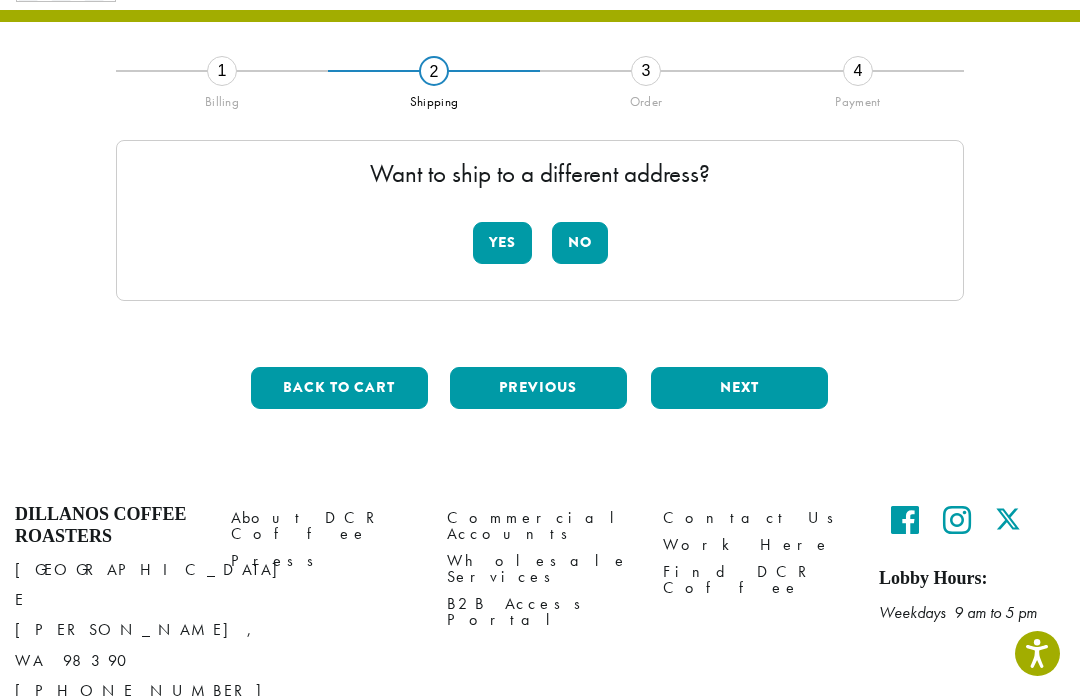 scroll, scrollTop: 95, scrollLeft: 0, axis: vertical 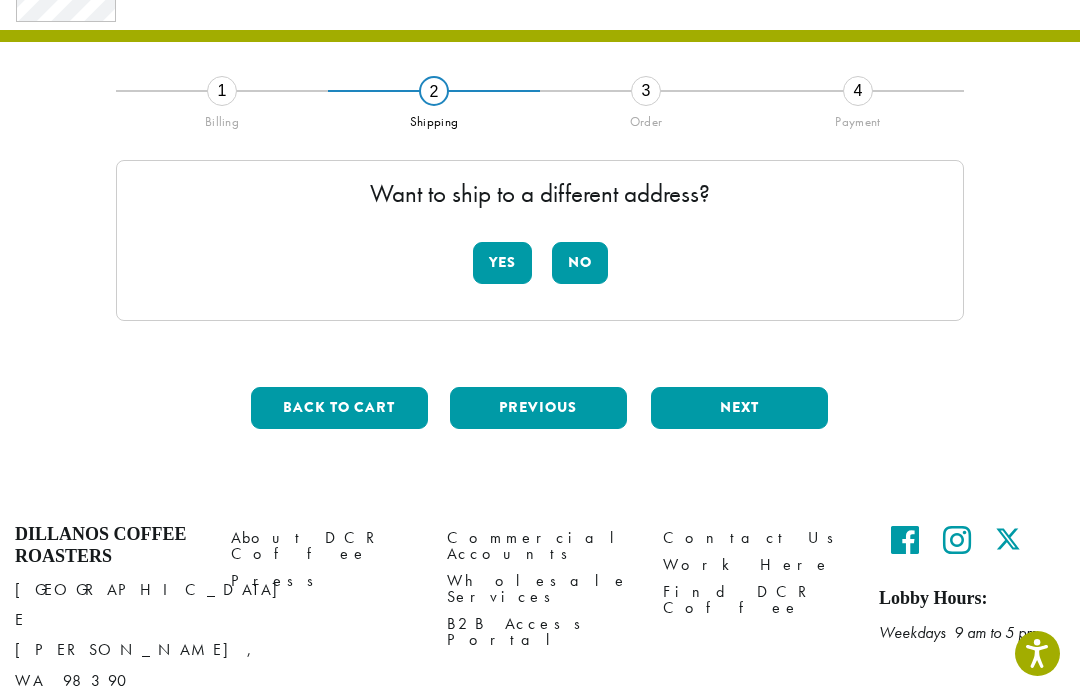 click on "No" at bounding box center [580, 263] 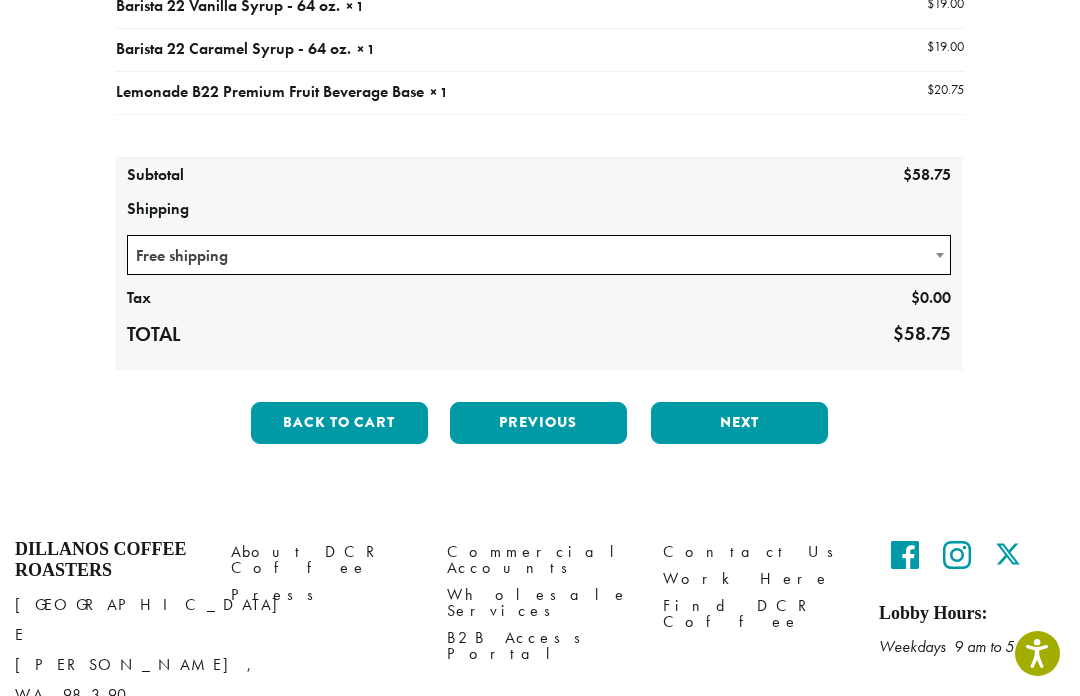 click on "Next" at bounding box center [739, 423] 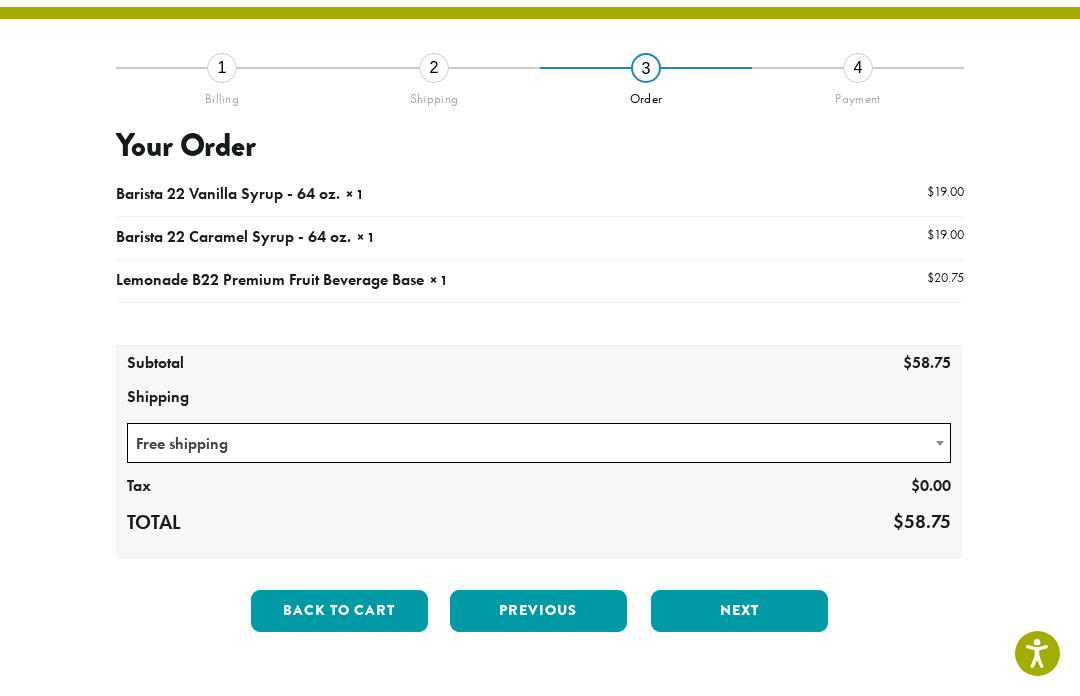 scroll, scrollTop: 114, scrollLeft: 0, axis: vertical 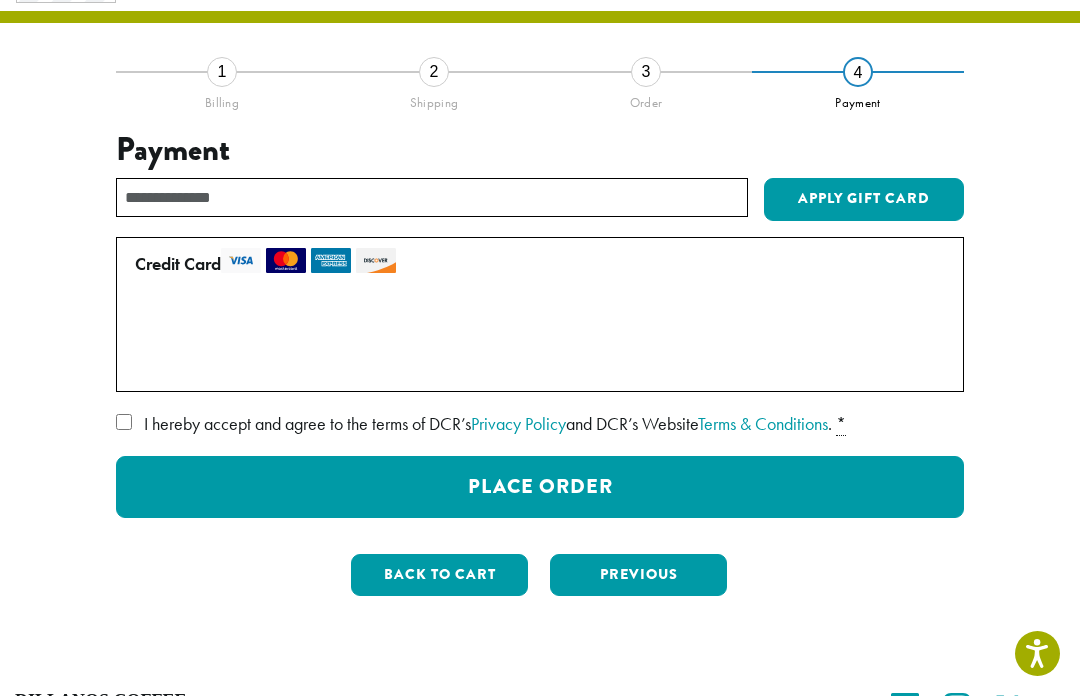 click on "Place Order" at bounding box center [540, 487] 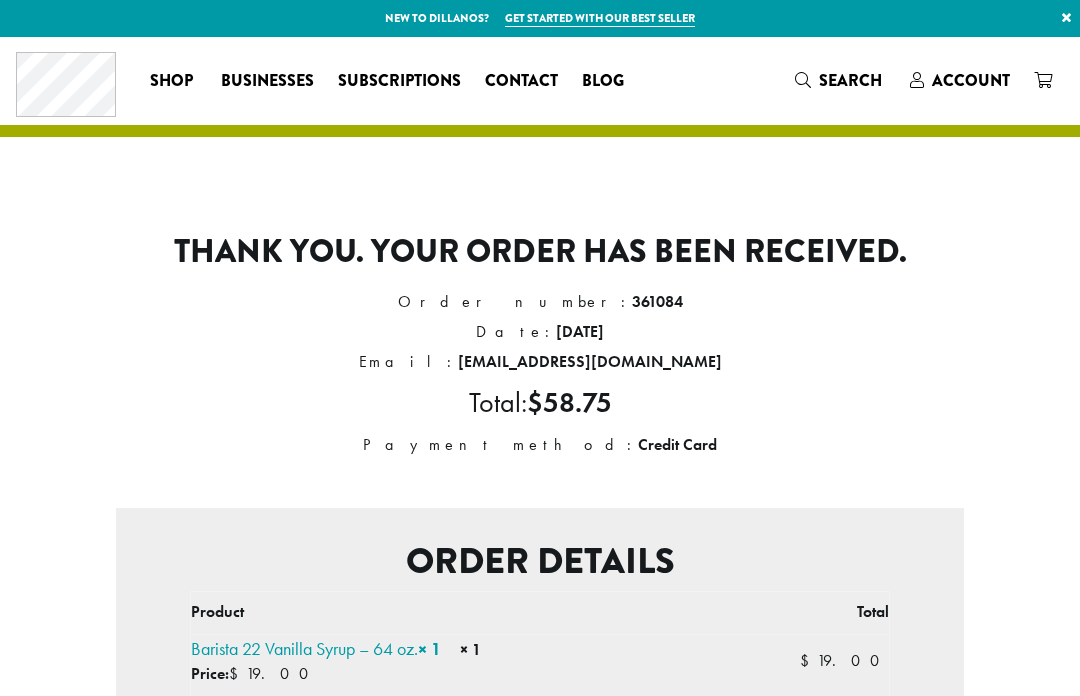 scroll, scrollTop: 0, scrollLeft: 0, axis: both 